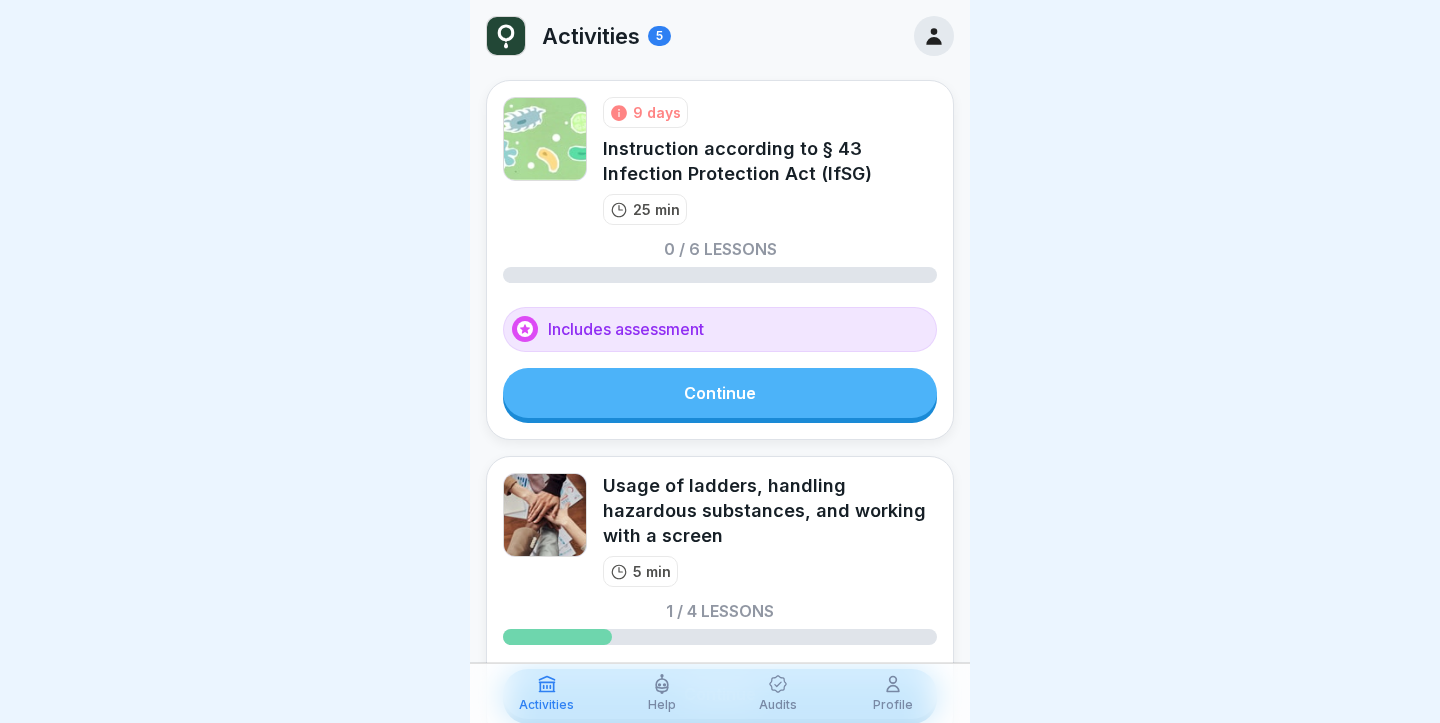 scroll, scrollTop: 0, scrollLeft: 0, axis: both 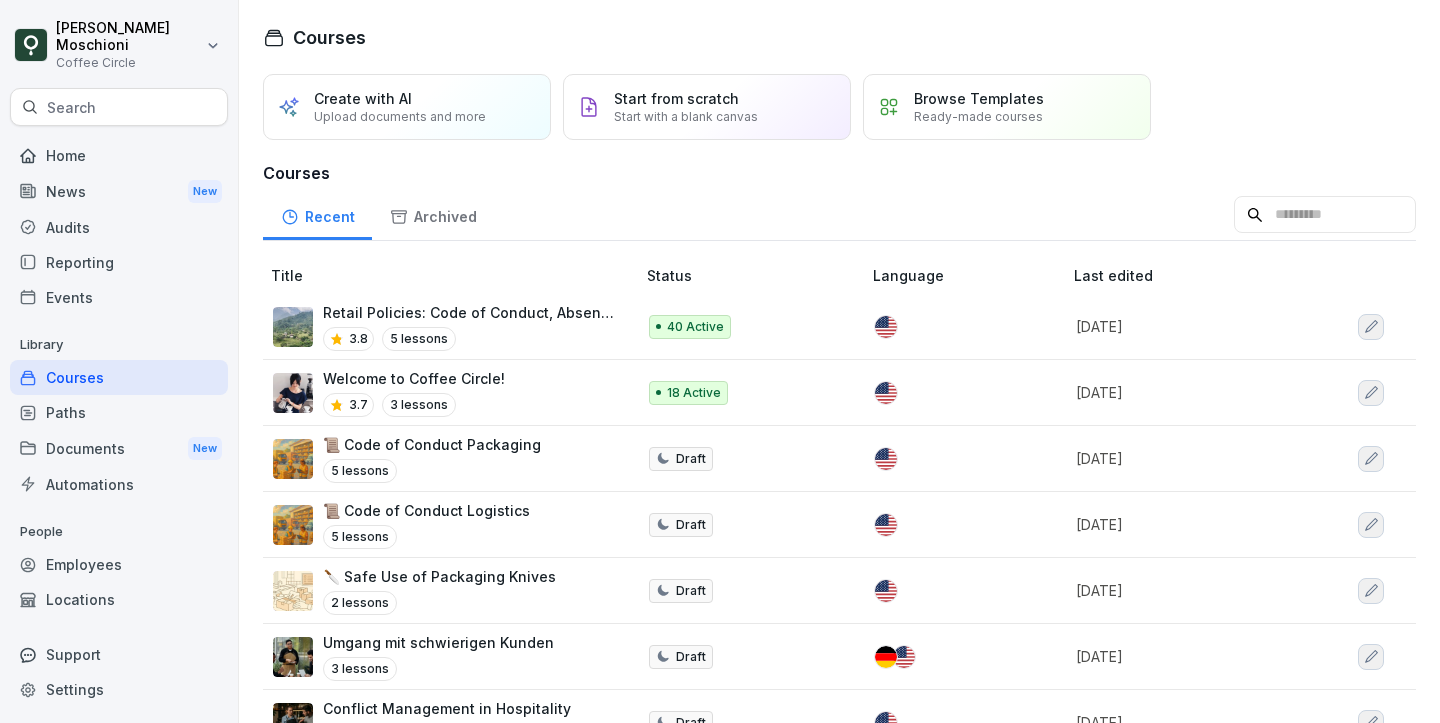 click on "Home" at bounding box center [119, 155] 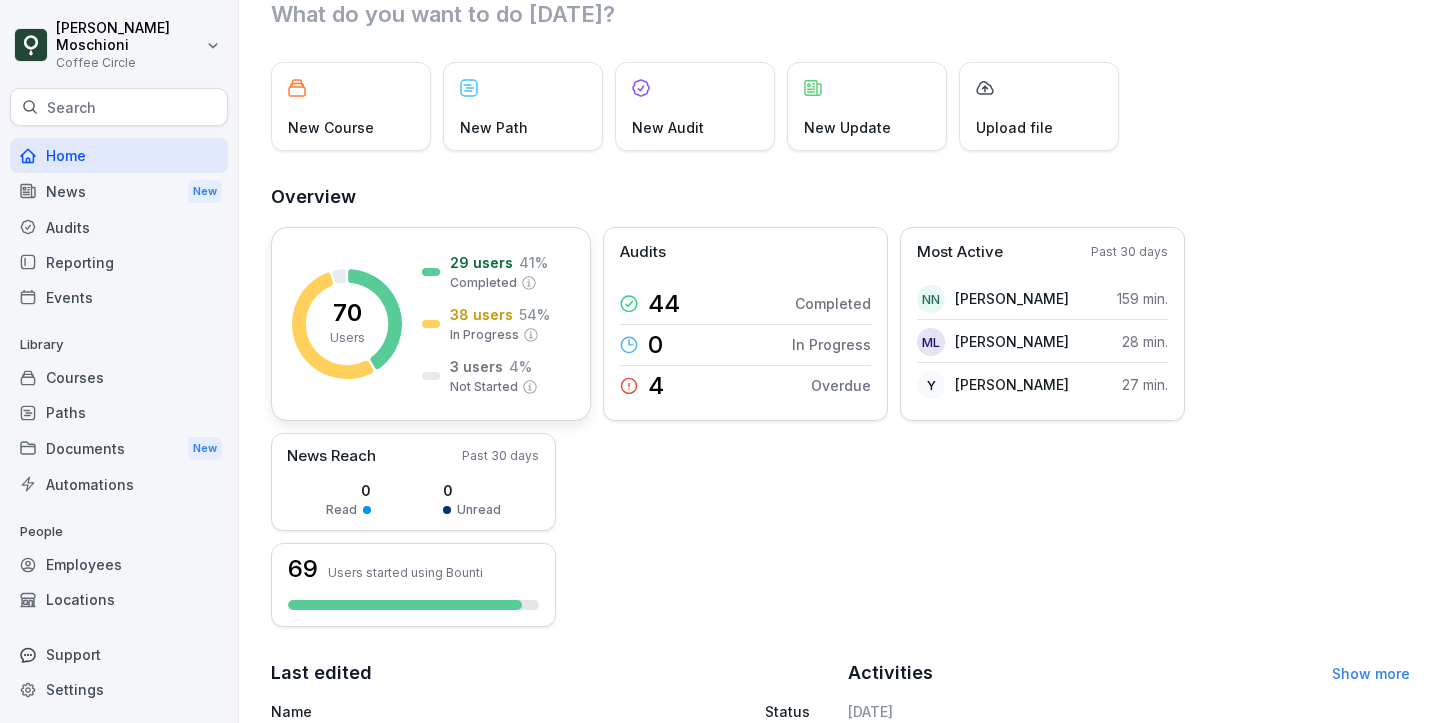 scroll, scrollTop: 92, scrollLeft: 0, axis: vertical 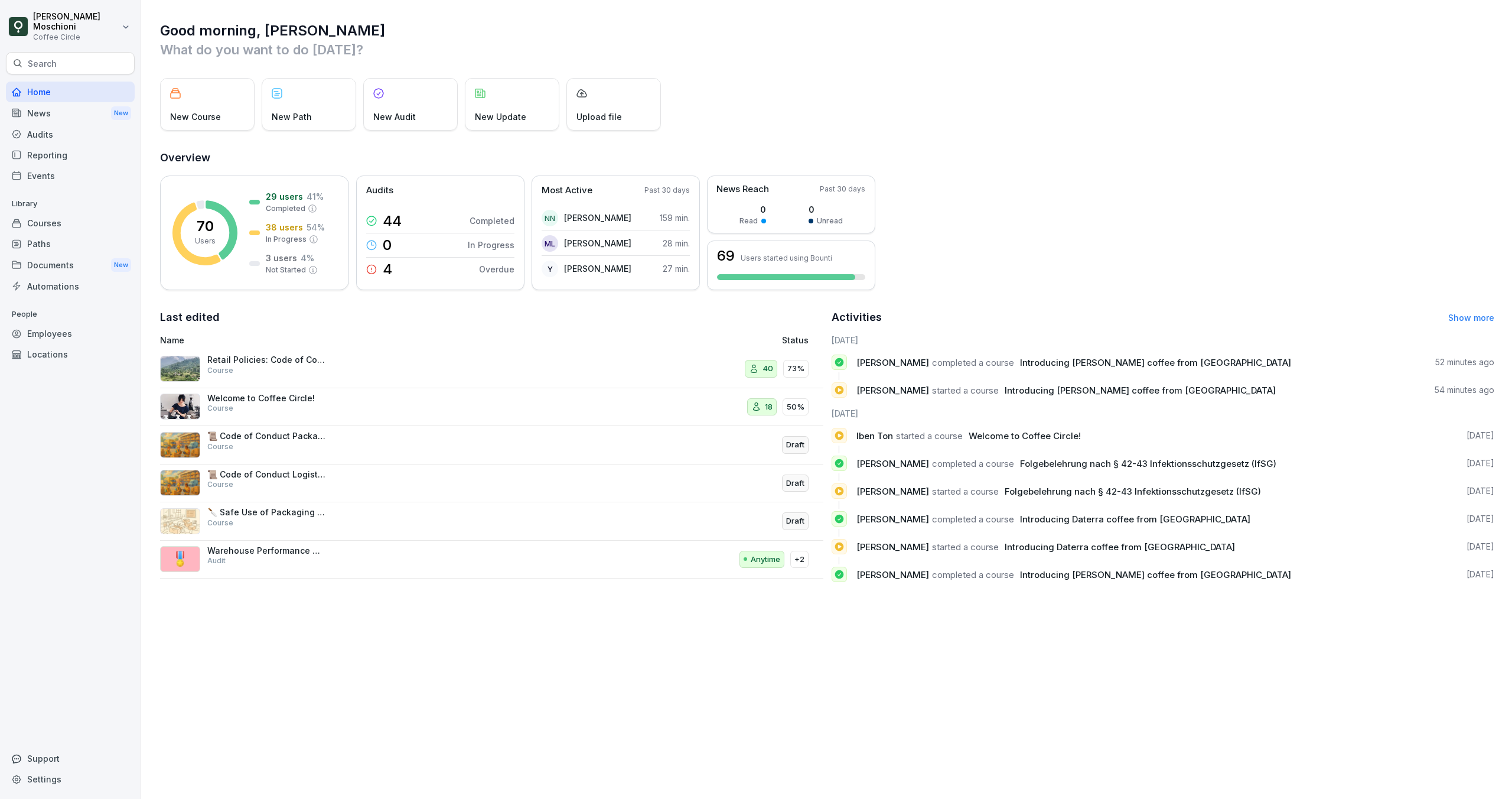 click on "Courses" at bounding box center (70, 223) 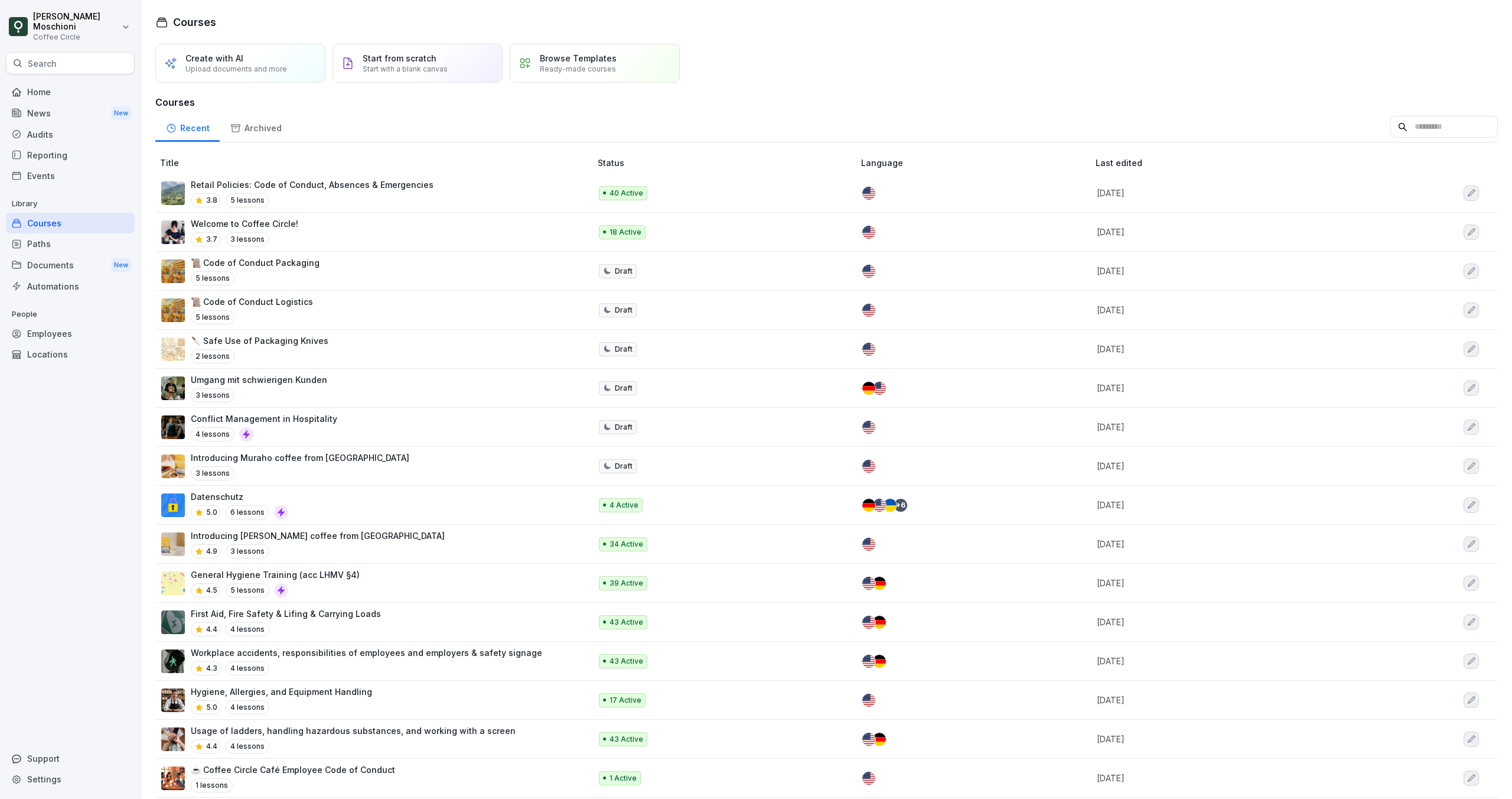 click on "Retail Policies: Code of Conduct, Absences & Emergencies" at bounding box center (312, 184) 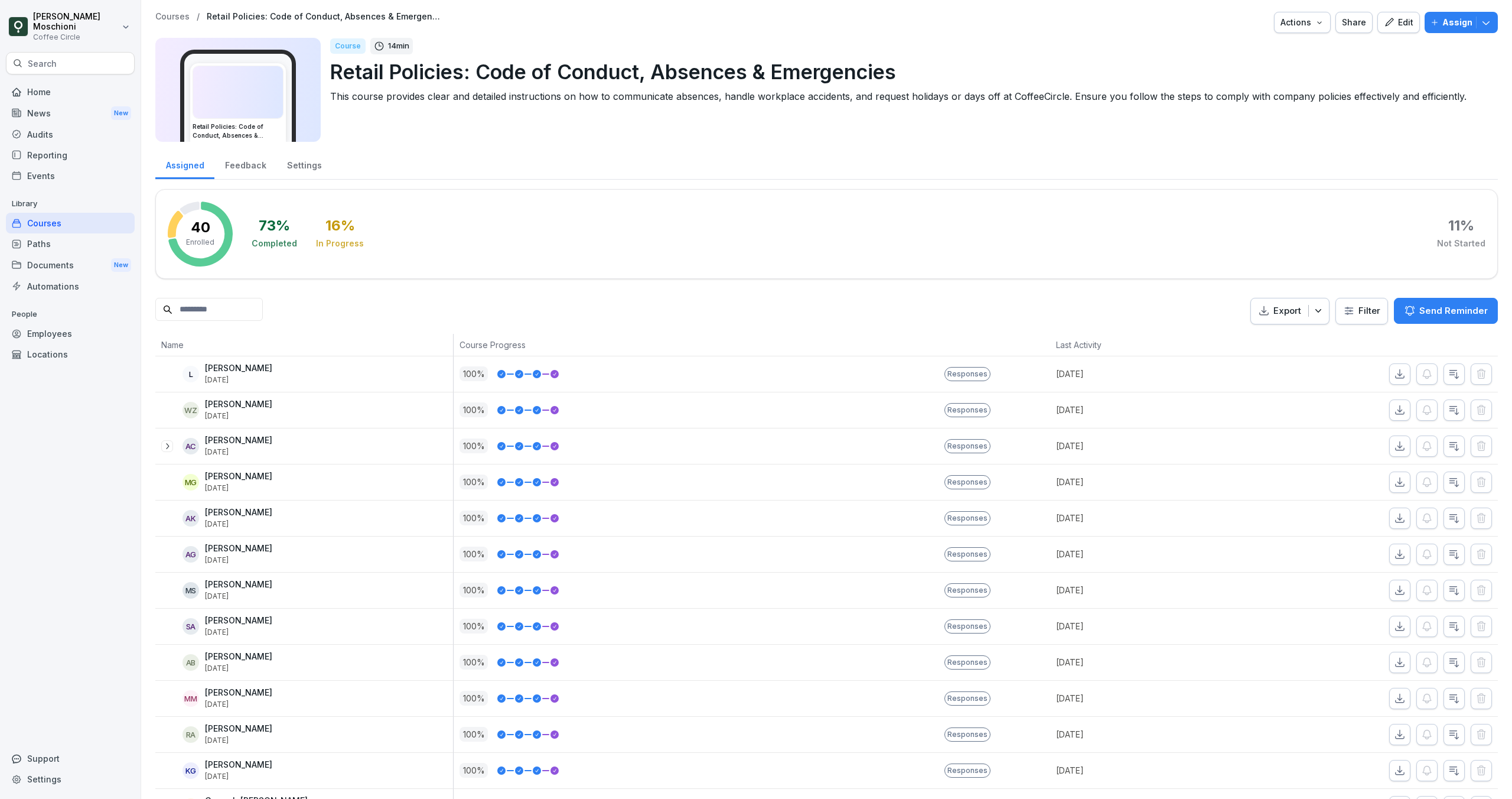 scroll, scrollTop: 0, scrollLeft: 0, axis: both 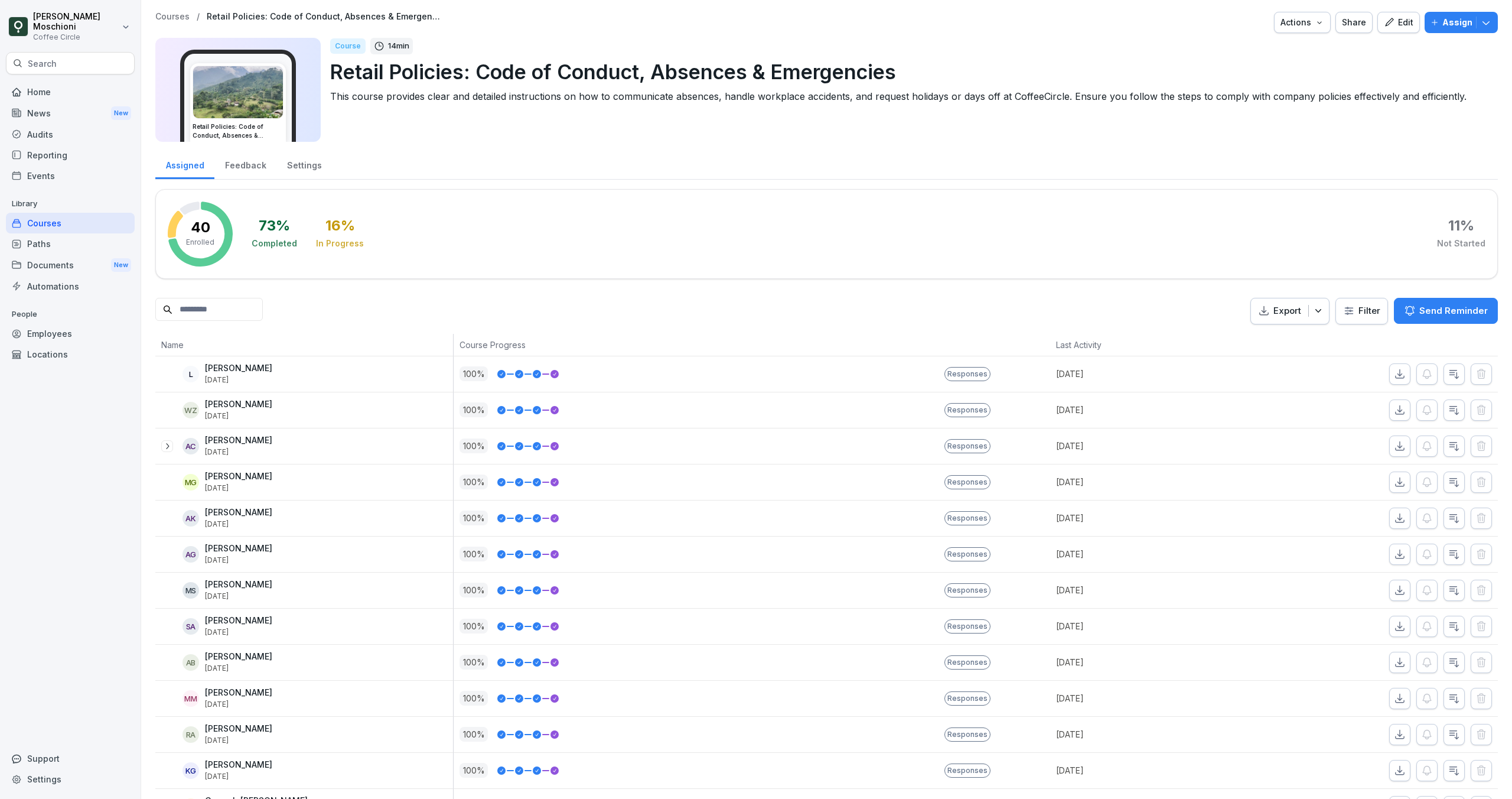 click on "Edit" at bounding box center [1399, 22] 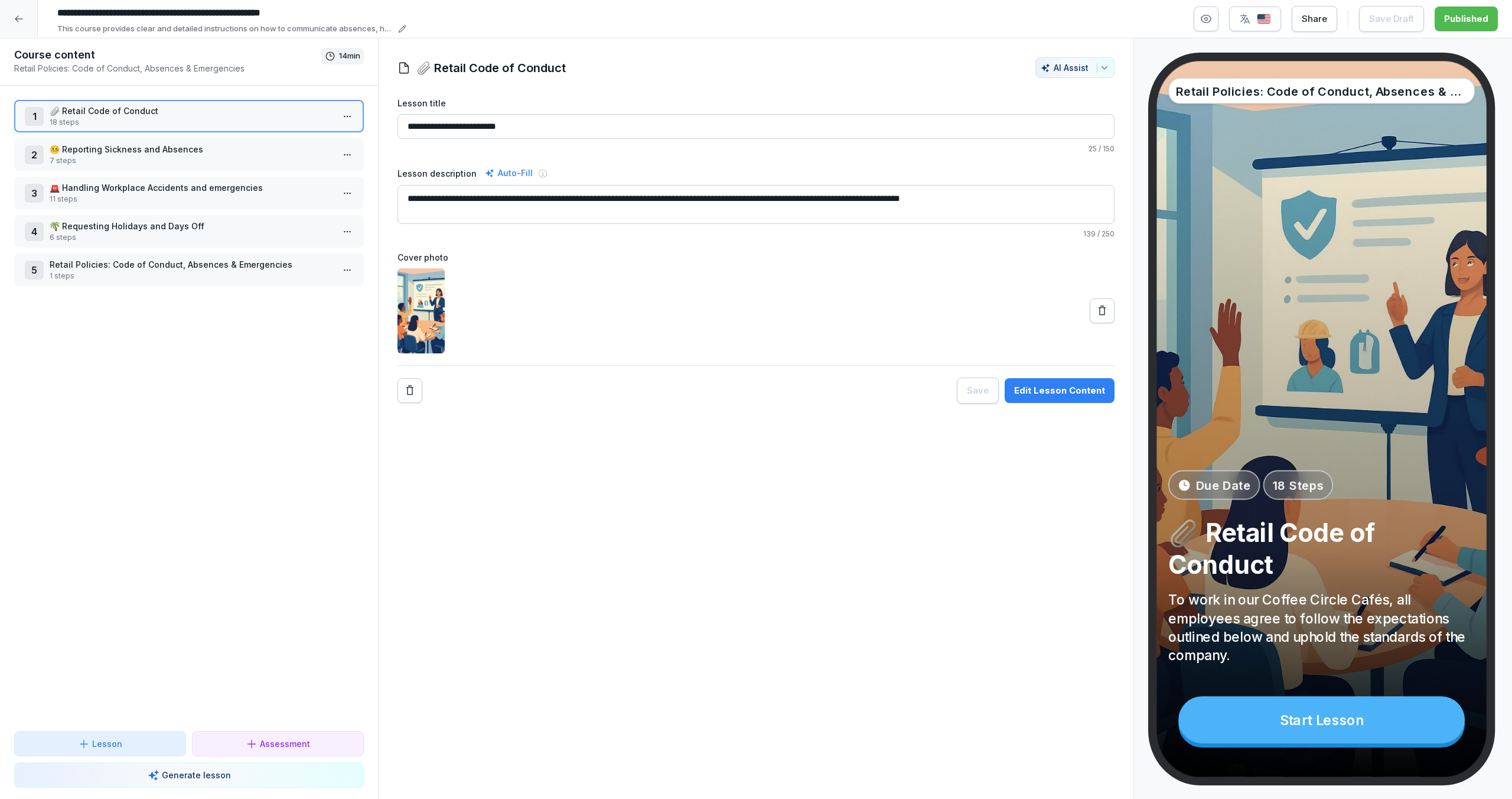 click at bounding box center (19, 19) 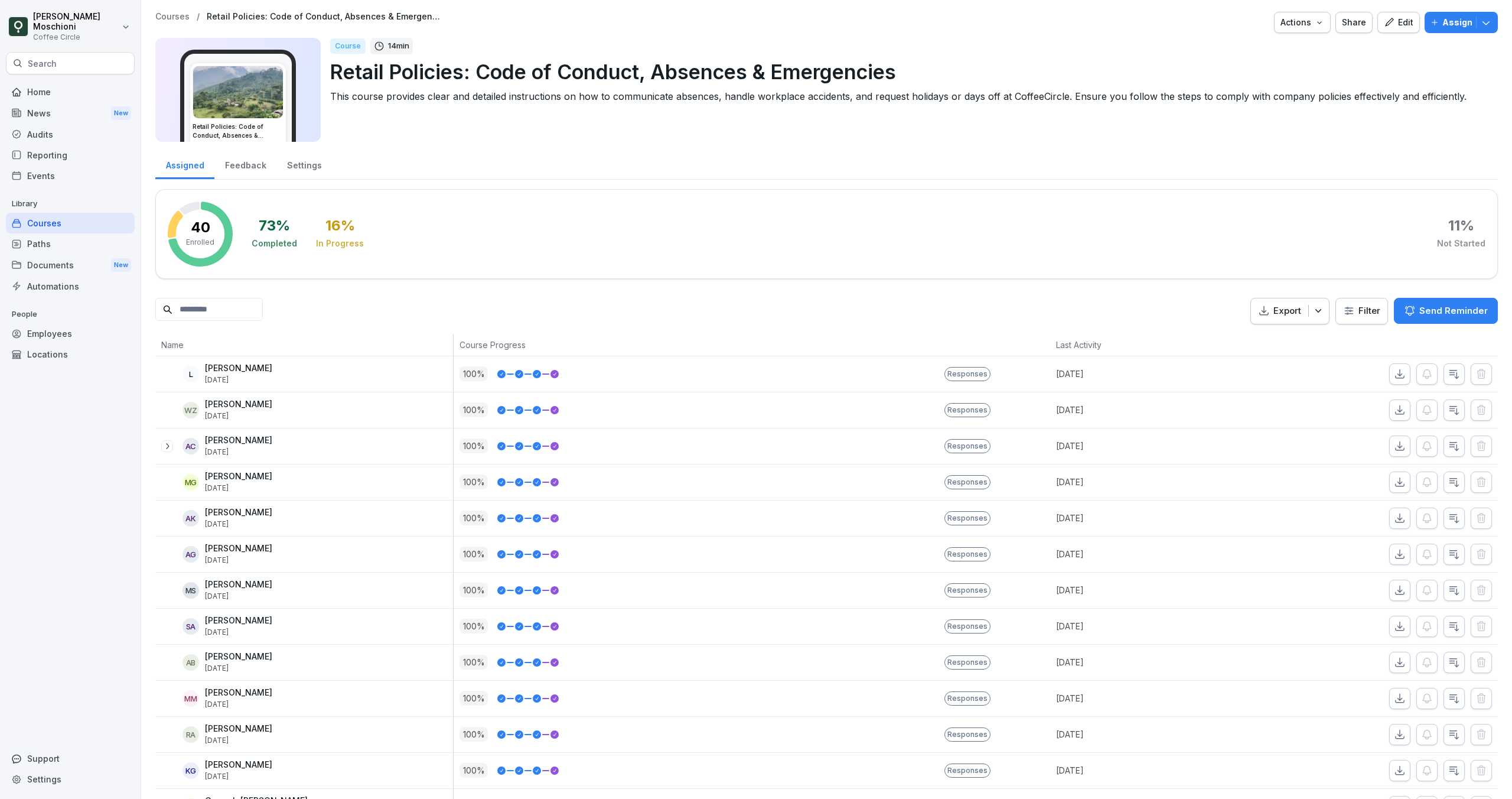 click on "Courses" at bounding box center (70, 223) 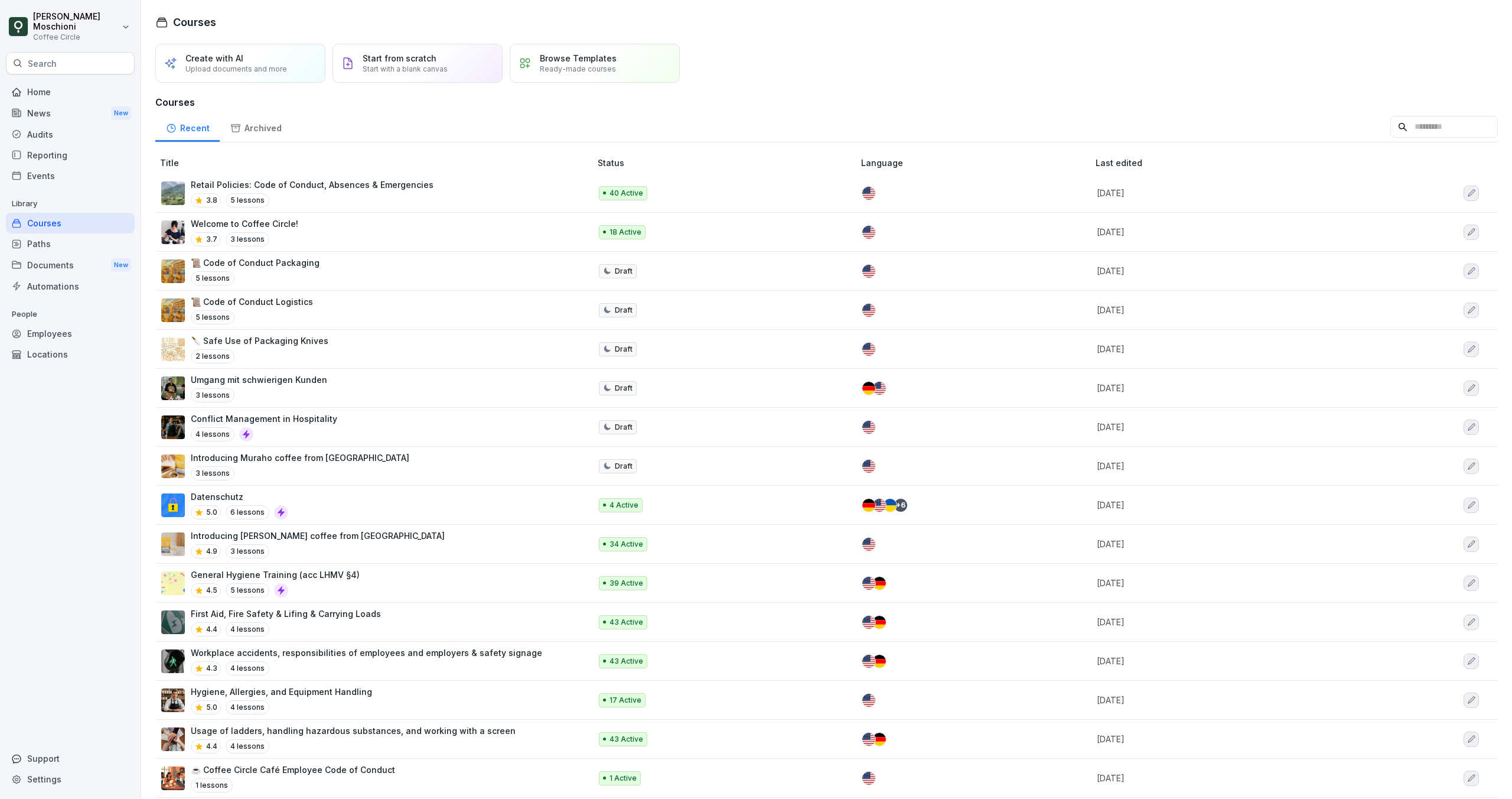 click on "Paths" at bounding box center (70, 243) 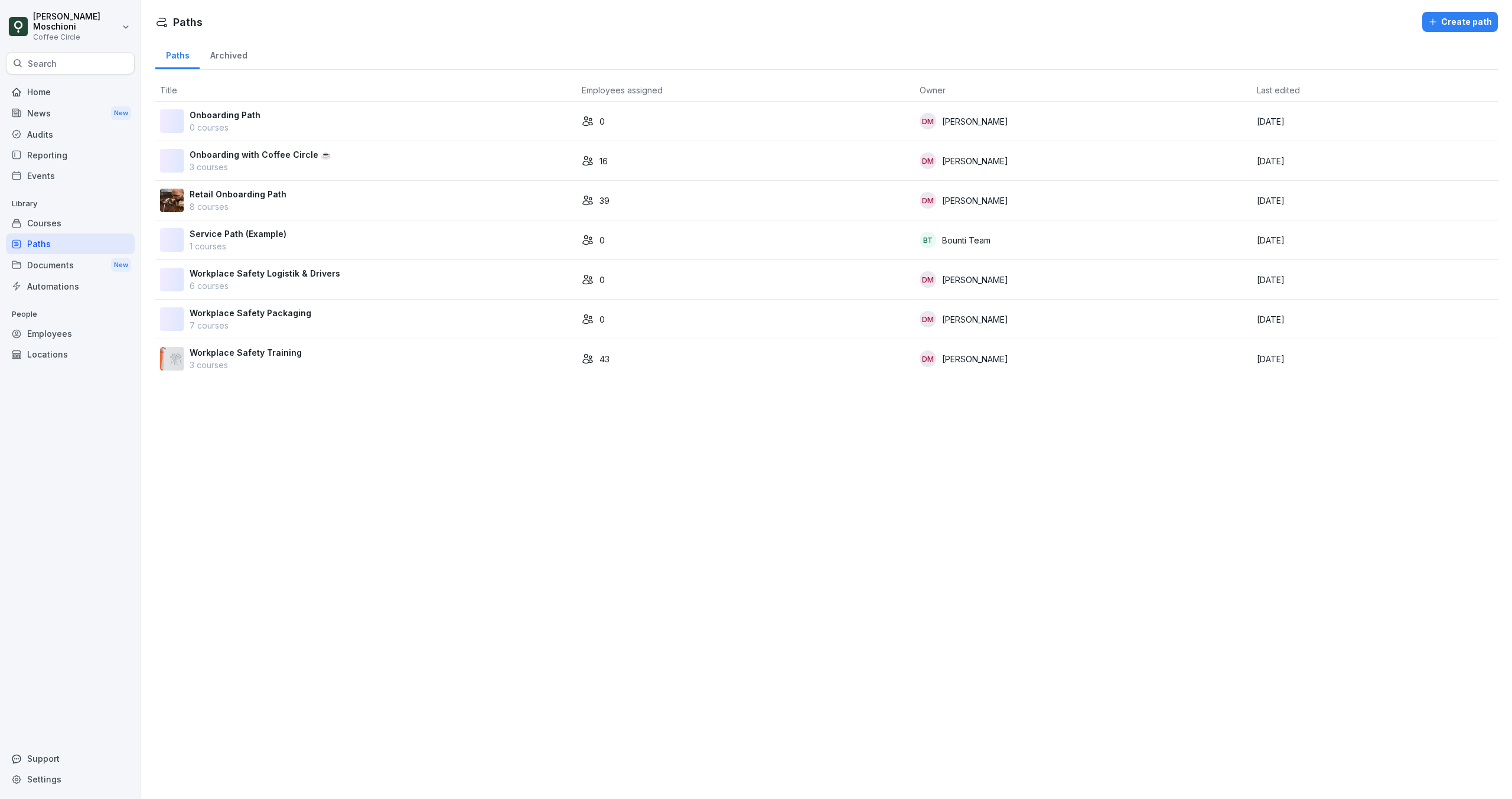 click on "Retail Onboarding Path" at bounding box center [238, 194] 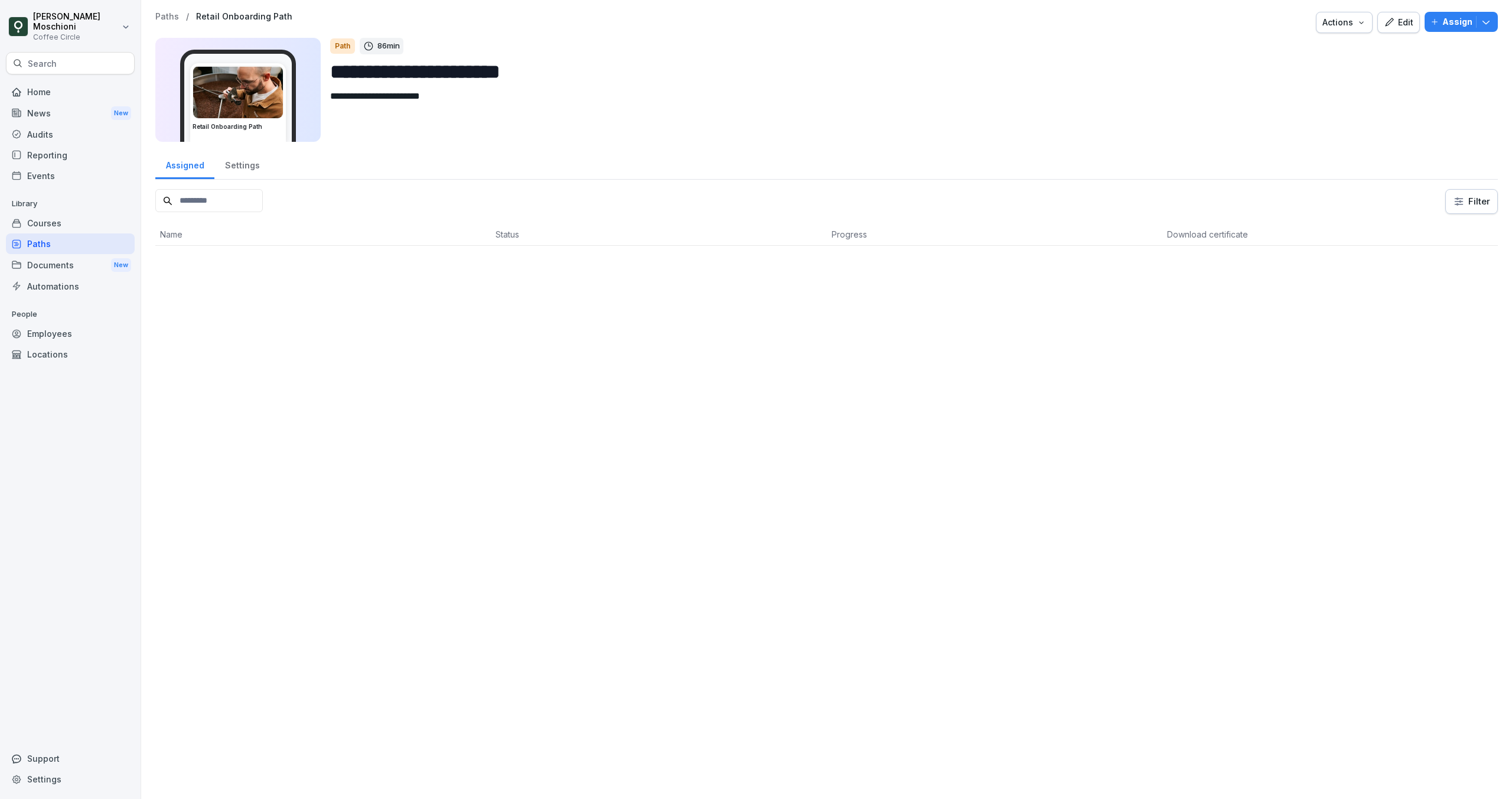 scroll, scrollTop: 0, scrollLeft: 0, axis: both 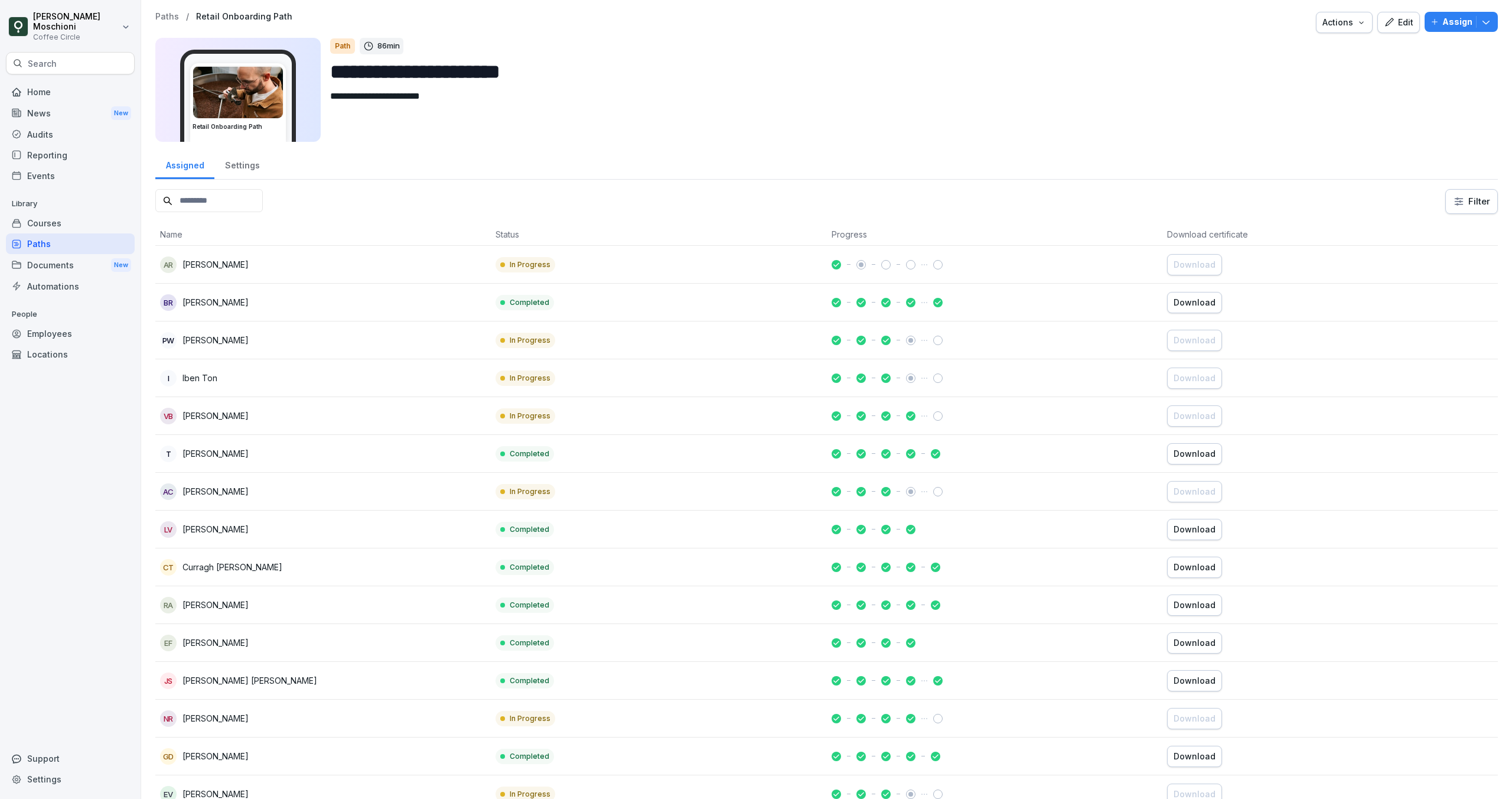 click 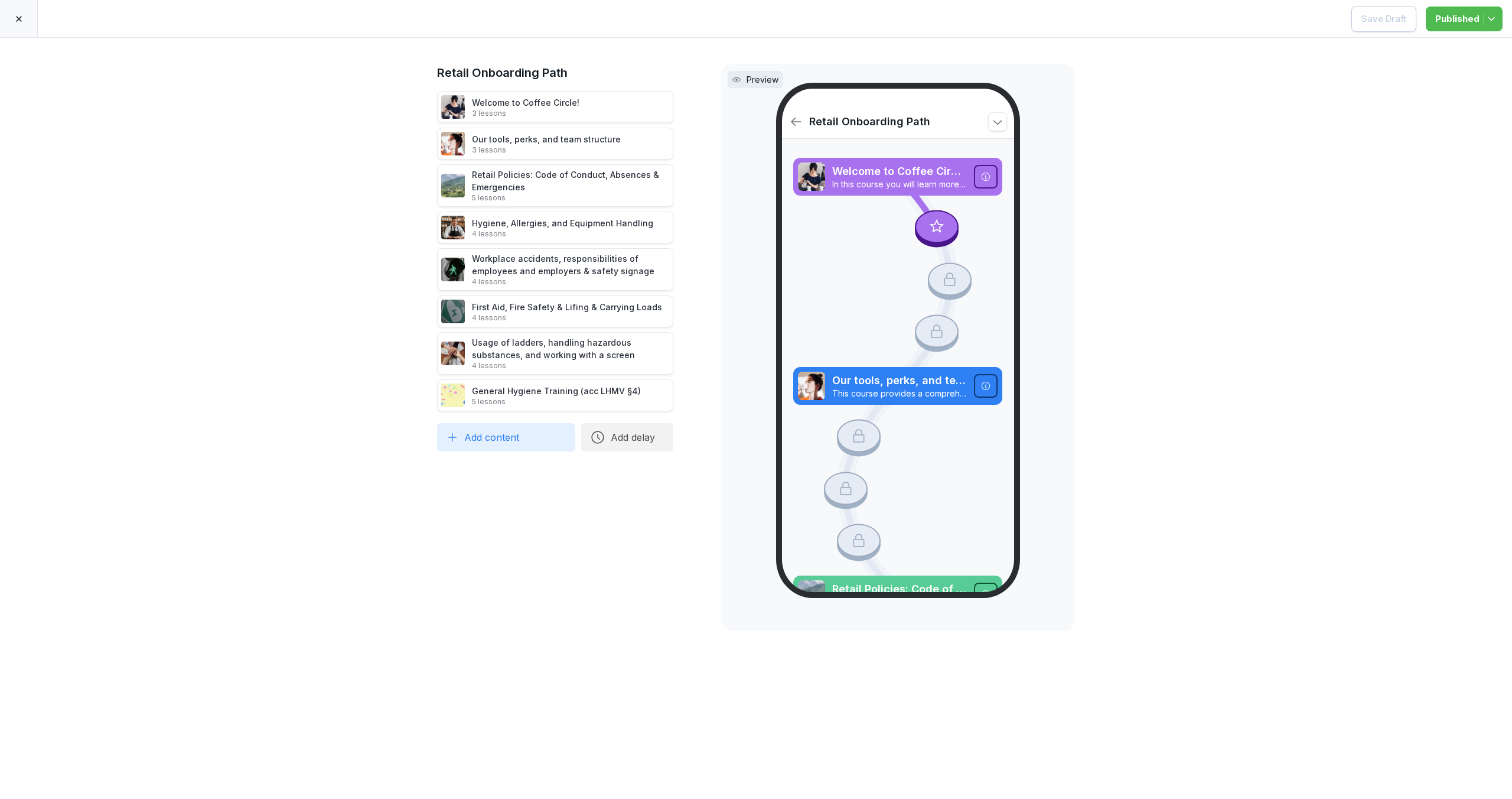 click 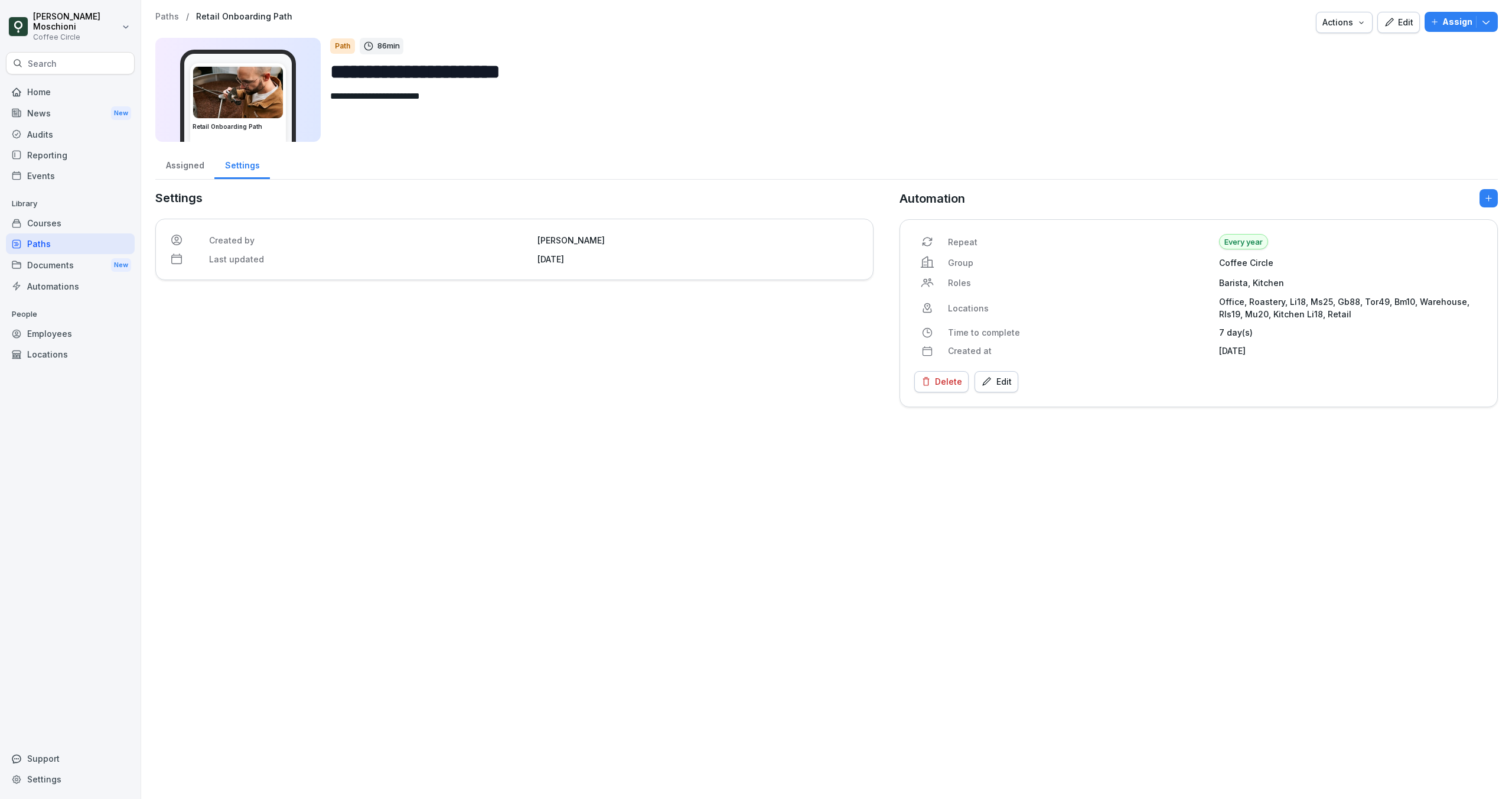 click on "Courses" at bounding box center (70, 223) 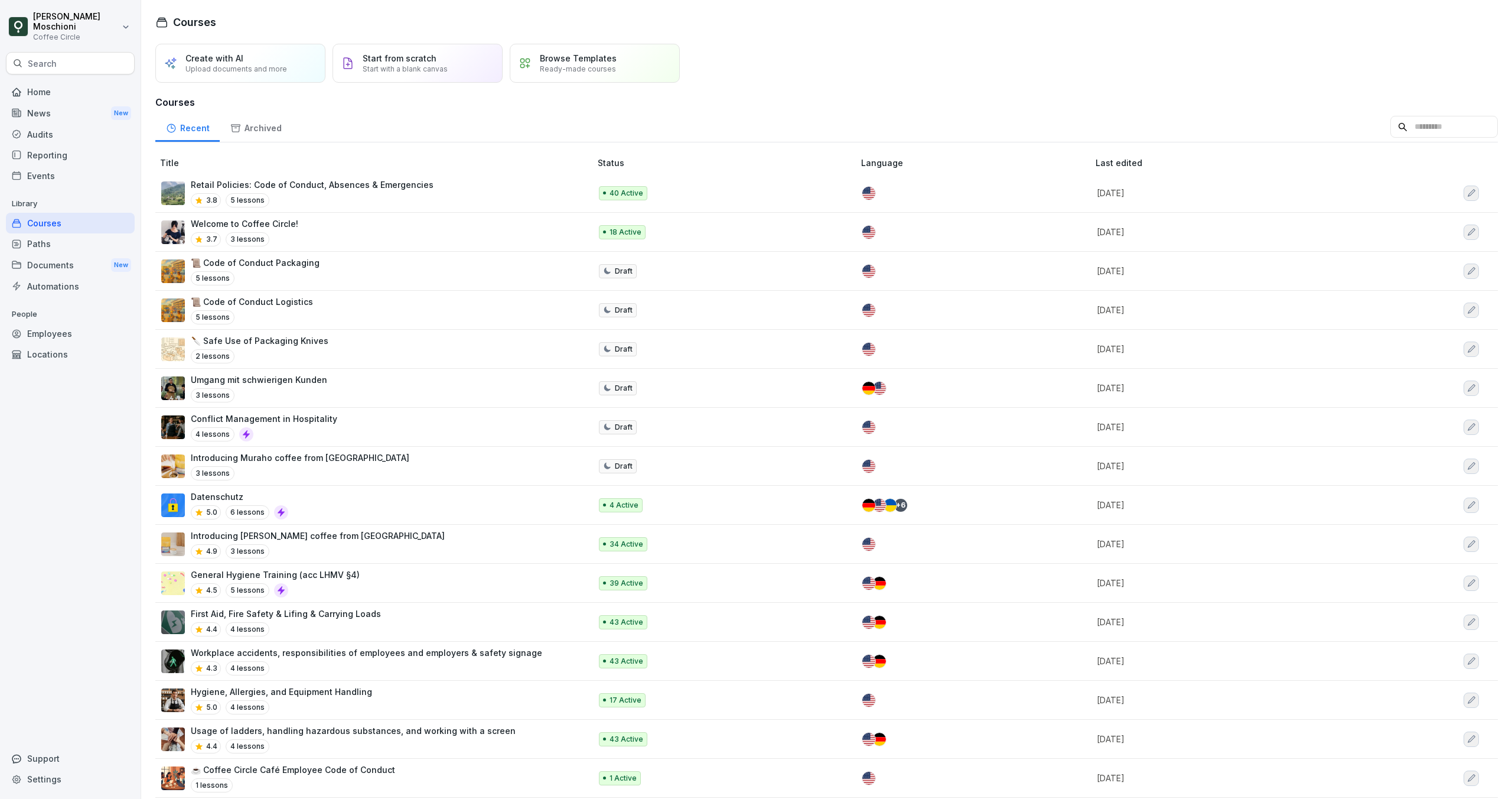 click at bounding box center (1444, 127) 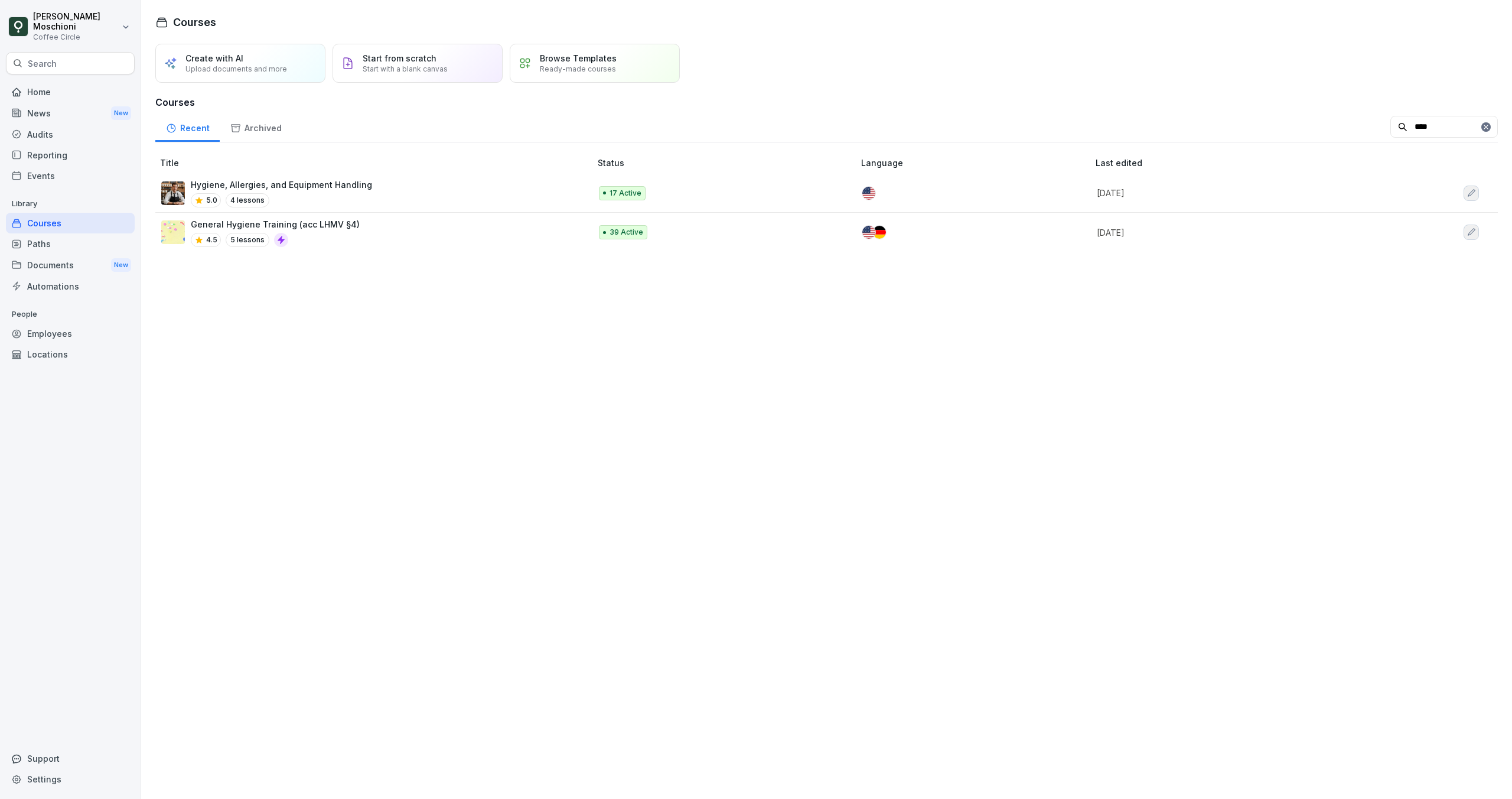 type on "****" 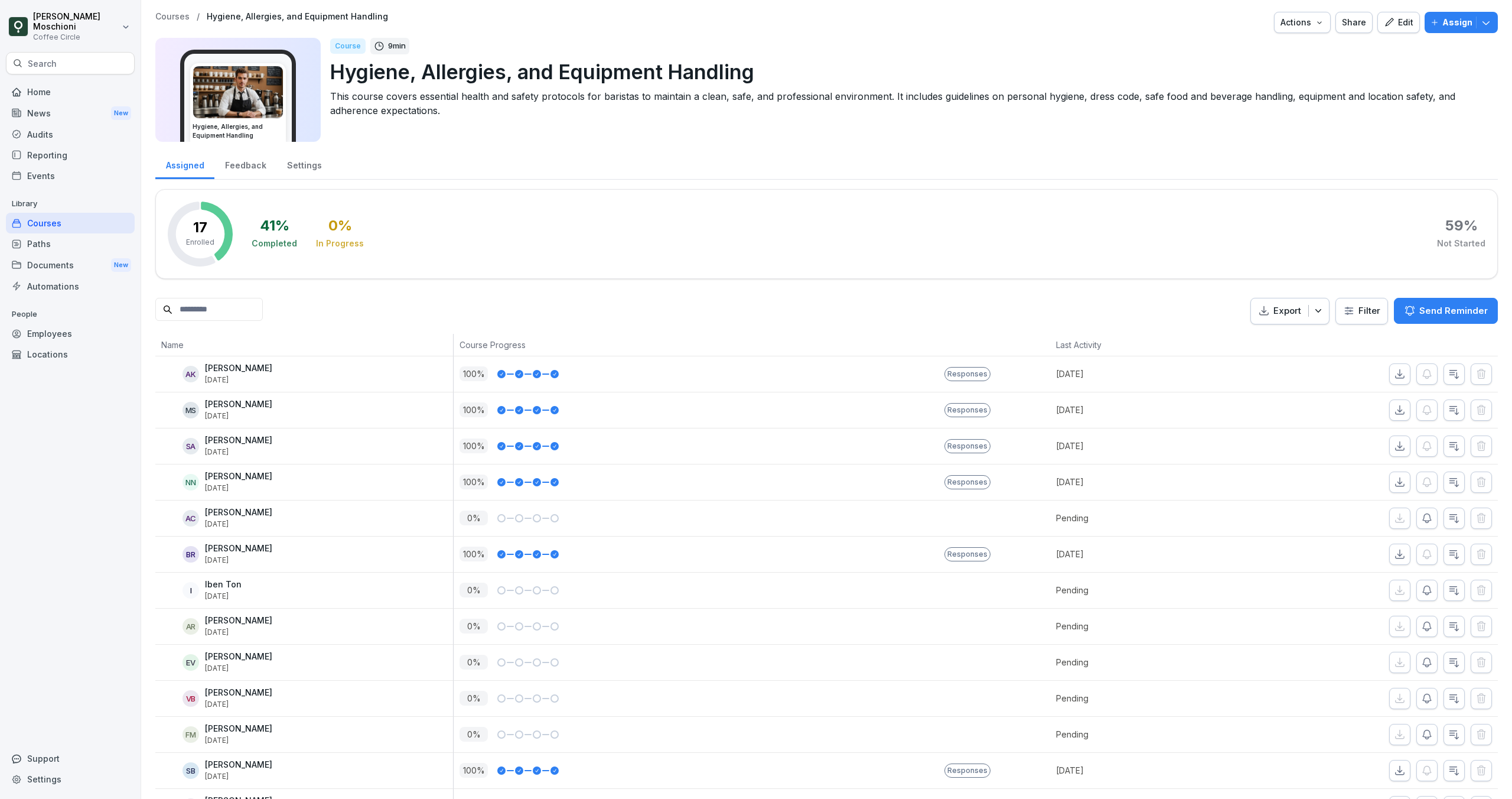 scroll, scrollTop: 0, scrollLeft: 0, axis: both 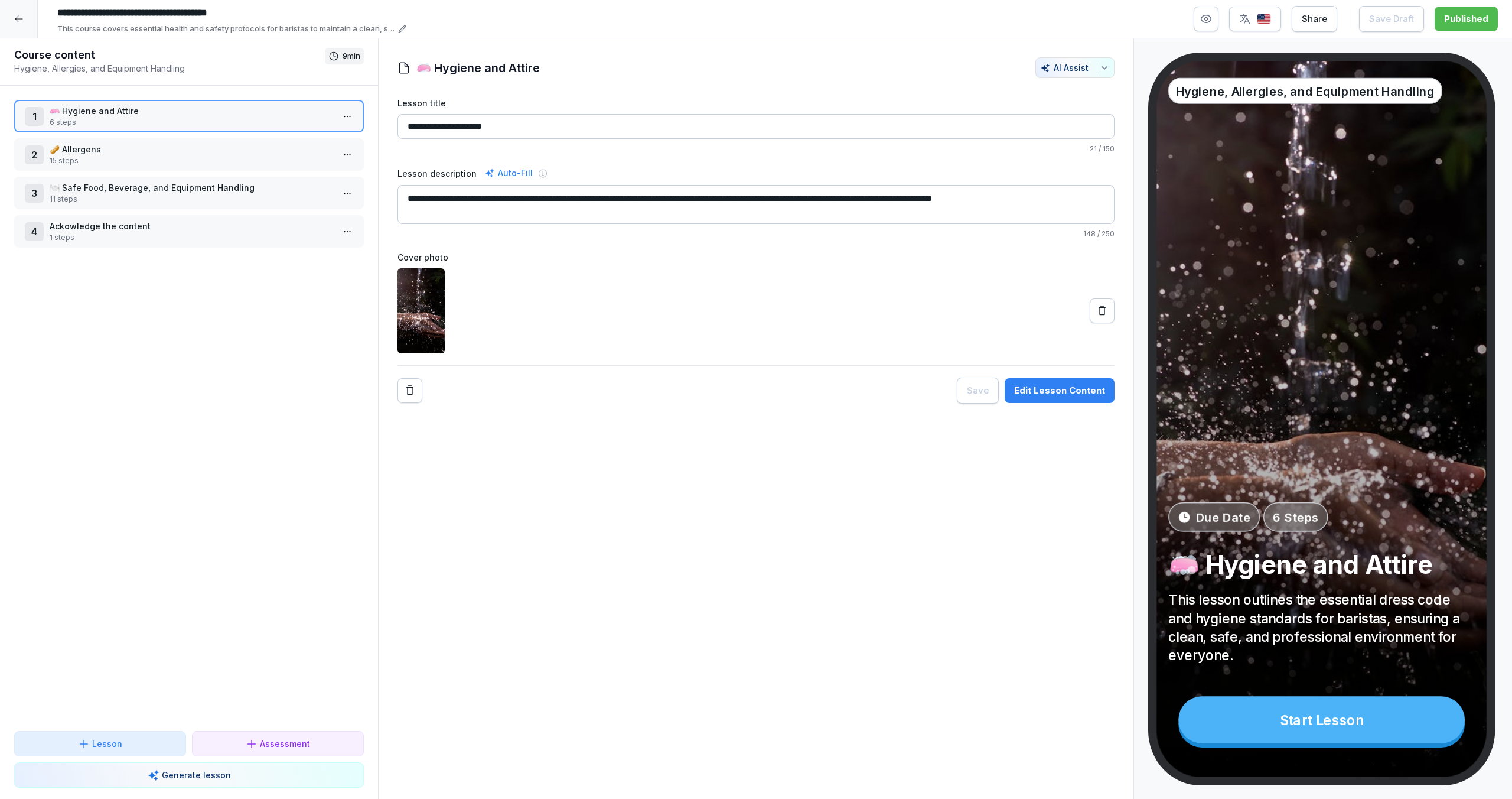 click on "1 🧼 Hygiene and Attire 6 steps" at bounding box center [189, 116] 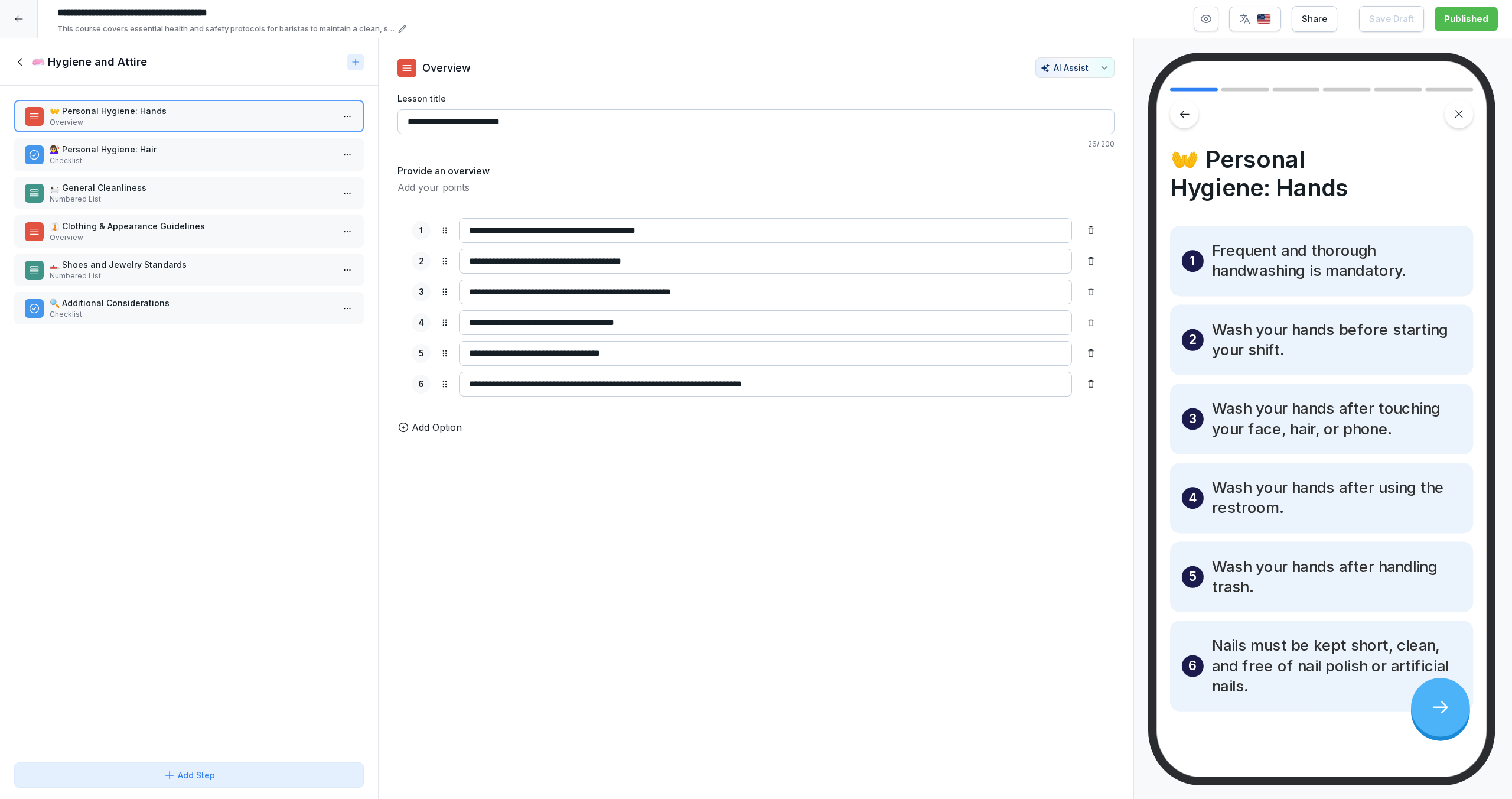 click on "👐 Personal Hygiene: Hands Overview 💇‍♀️ Personal Hygiene: Hair Checklist 🛀 General Cleanliness Numbered List 👔 Clothing & Appearance Guidelines Overview 👟 Shoes and Jewelry Standards Numbered List 🔍 Additional Considerations Checklist
To pick up a draggable item, press the space bar.
While dragging, use the arrow keys to move the item.
Press space again to drop the item in its new position, or press escape to cancel." at bounding box center (189, 421) 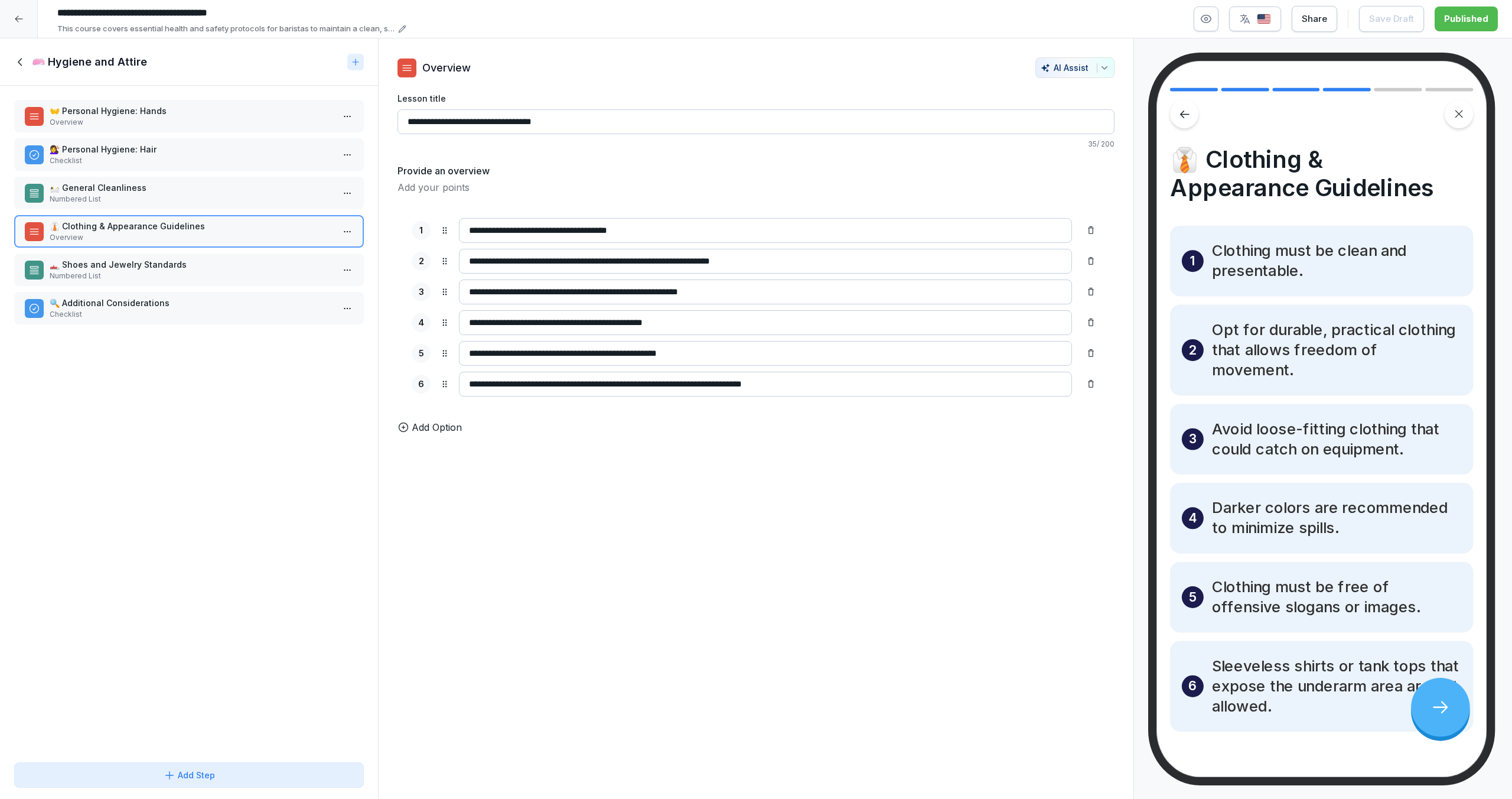 click on "Numbered List" at bounding box center (191, 276) 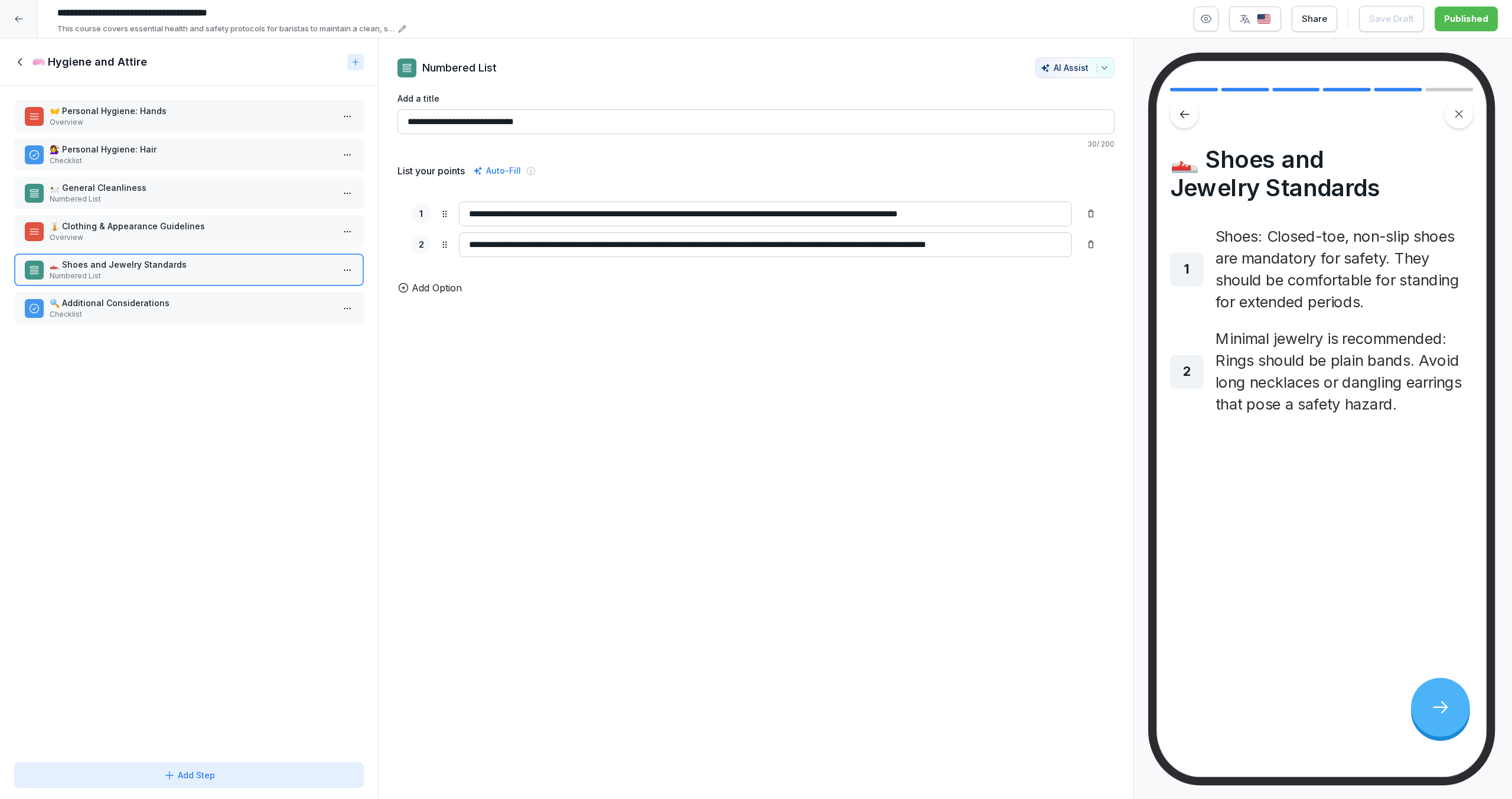 drag, startPoint x: 544, startPoint y: 213, endPoint x: 530, endPoint y: 215, distance: 14.142136 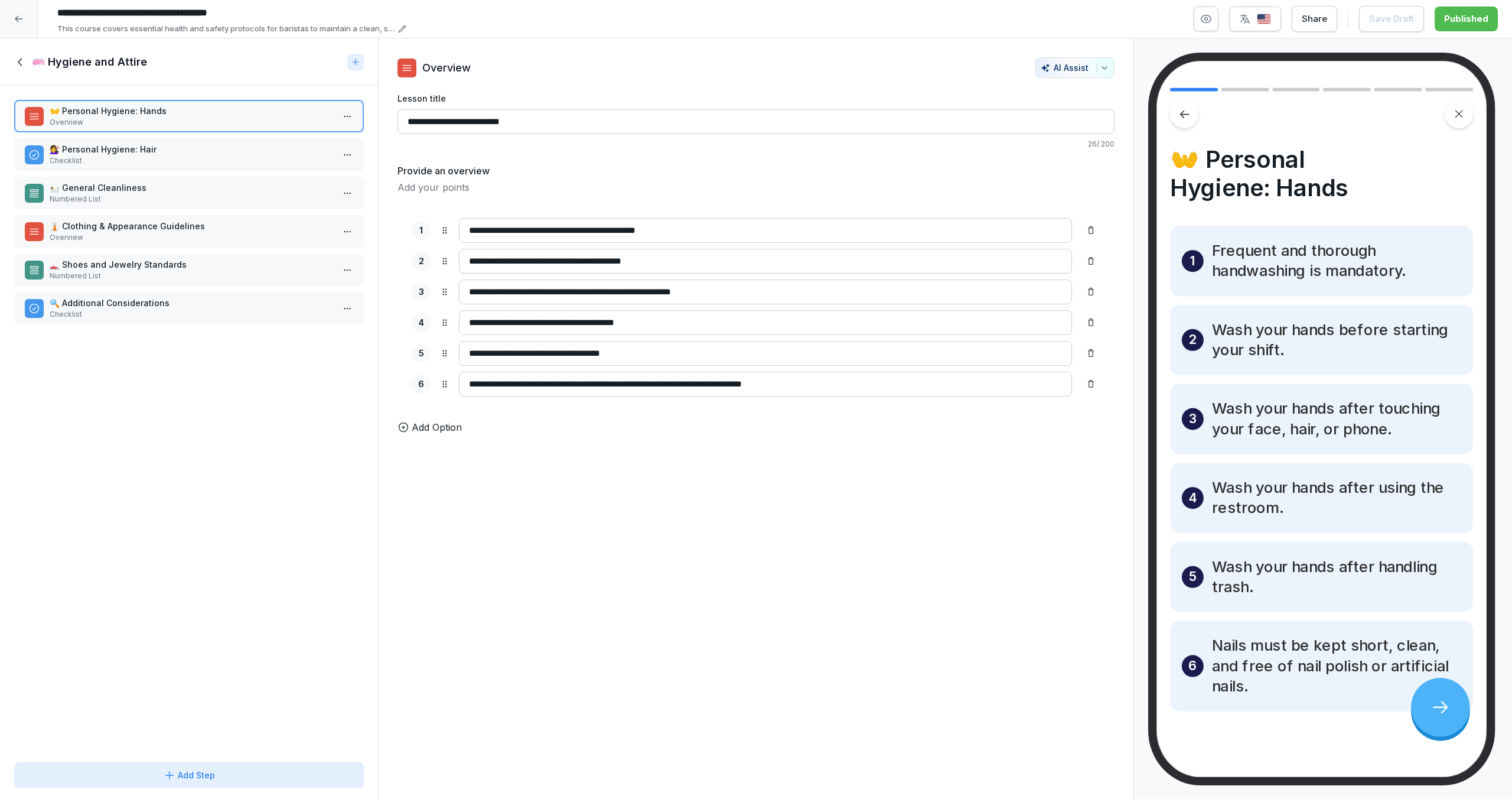 click on "Checklist" at bounding box center [191, 161] 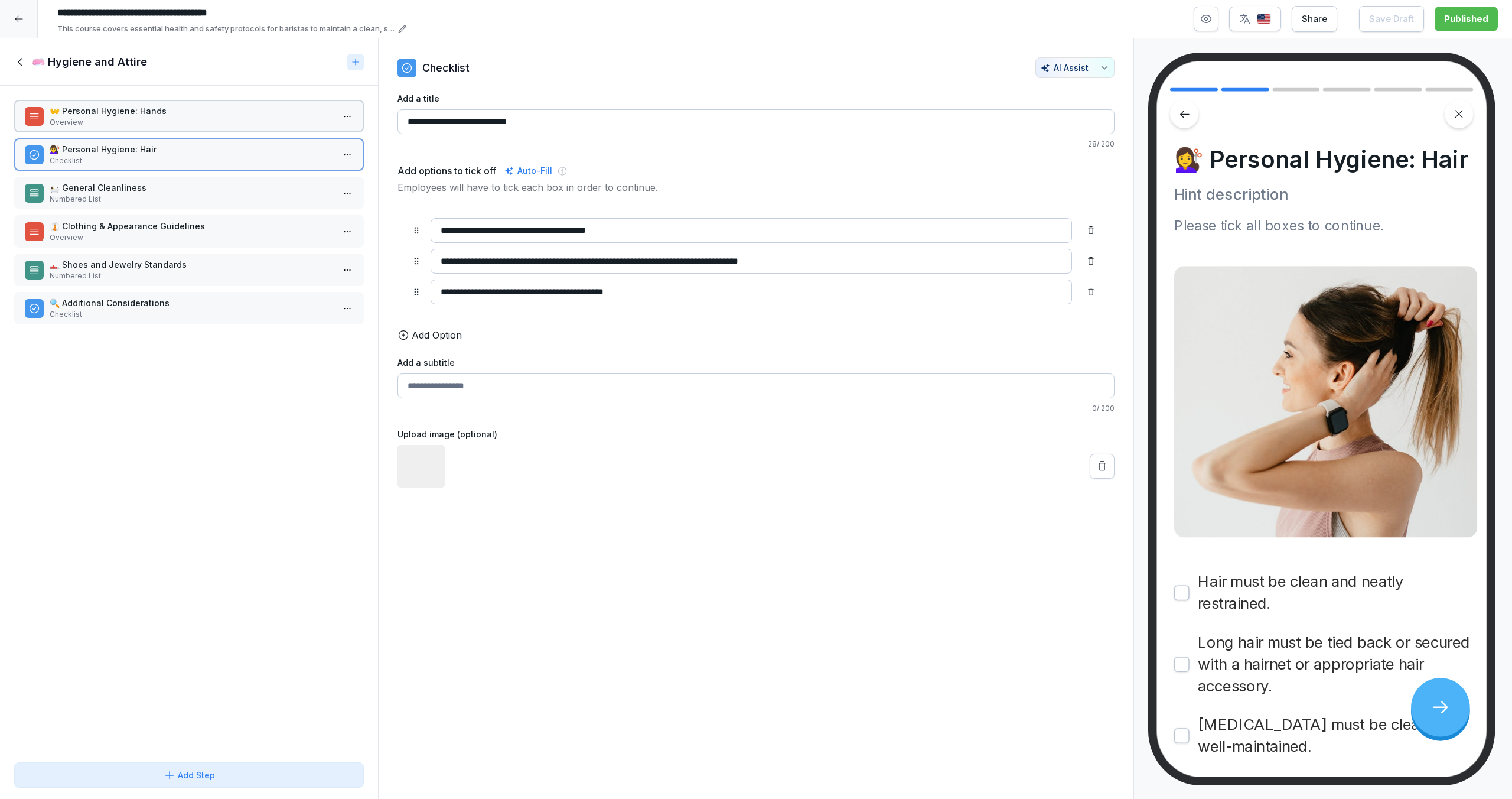 click on "Numbered List" at bounding box center [191, 199] 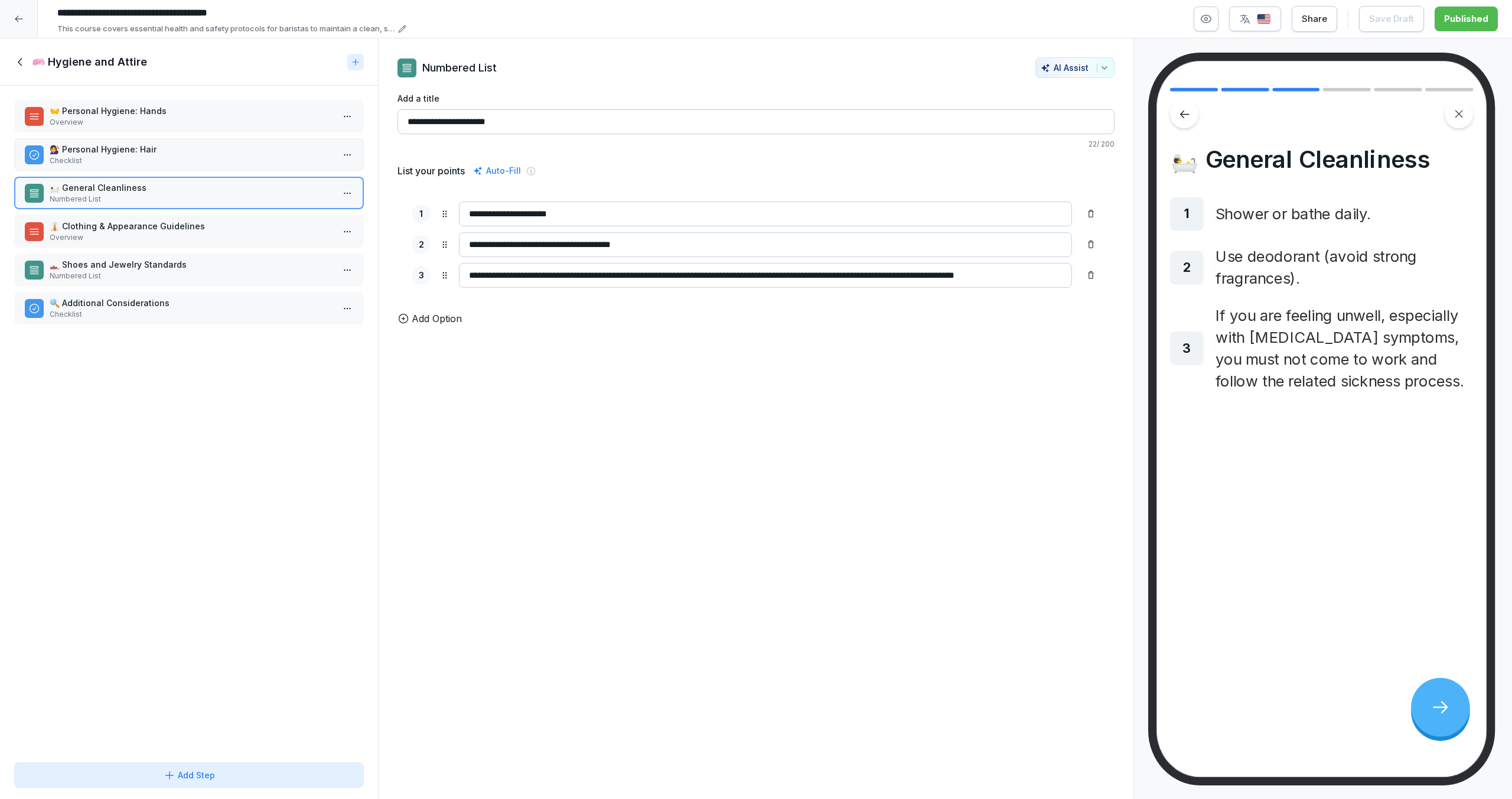 click on "👔 Clothing & Appearance Guidelines Overview" at bounding box center [189, 231] 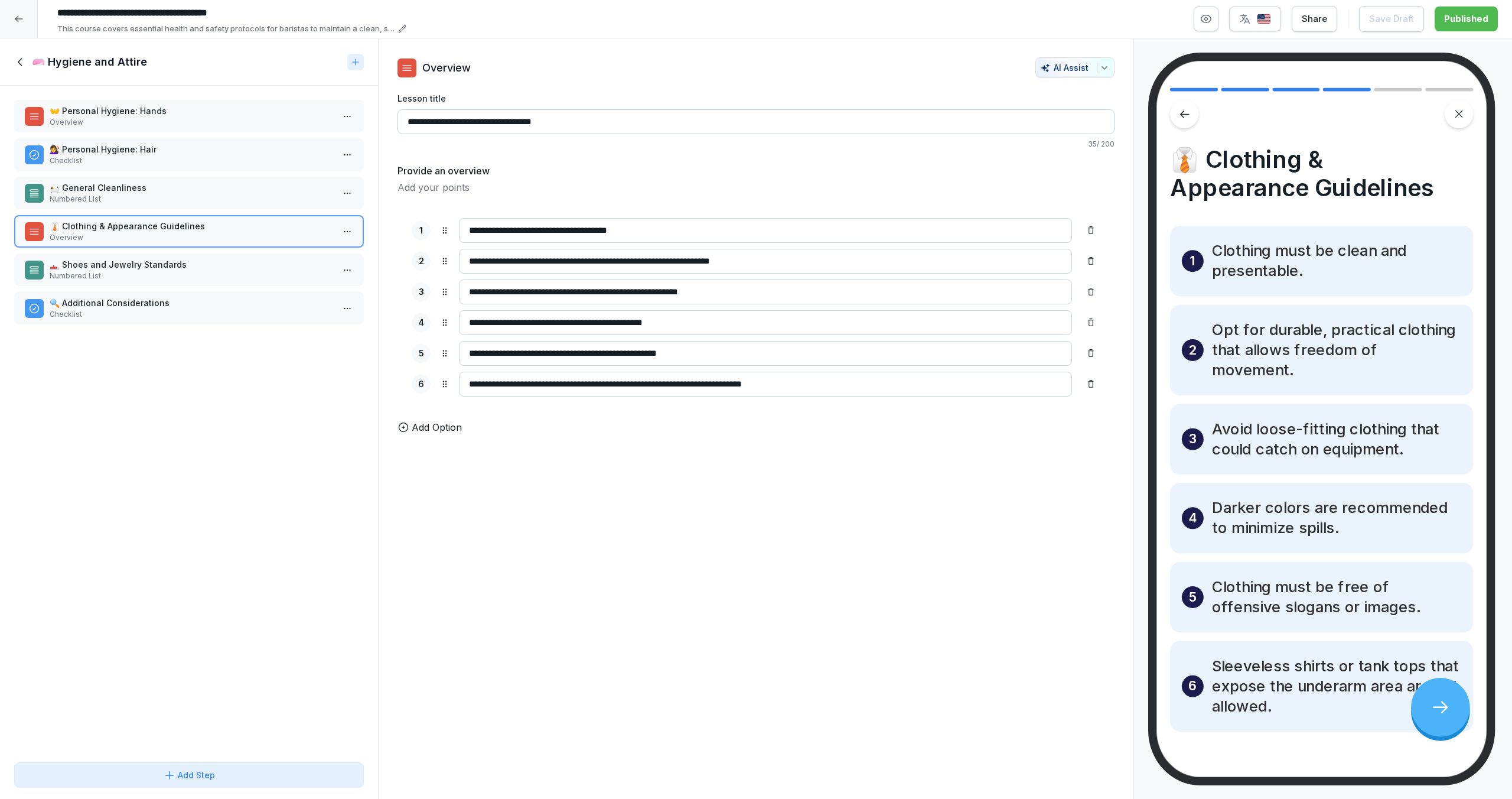 click on "🔍 Additional Considerations" at bounding box center (191, 303) 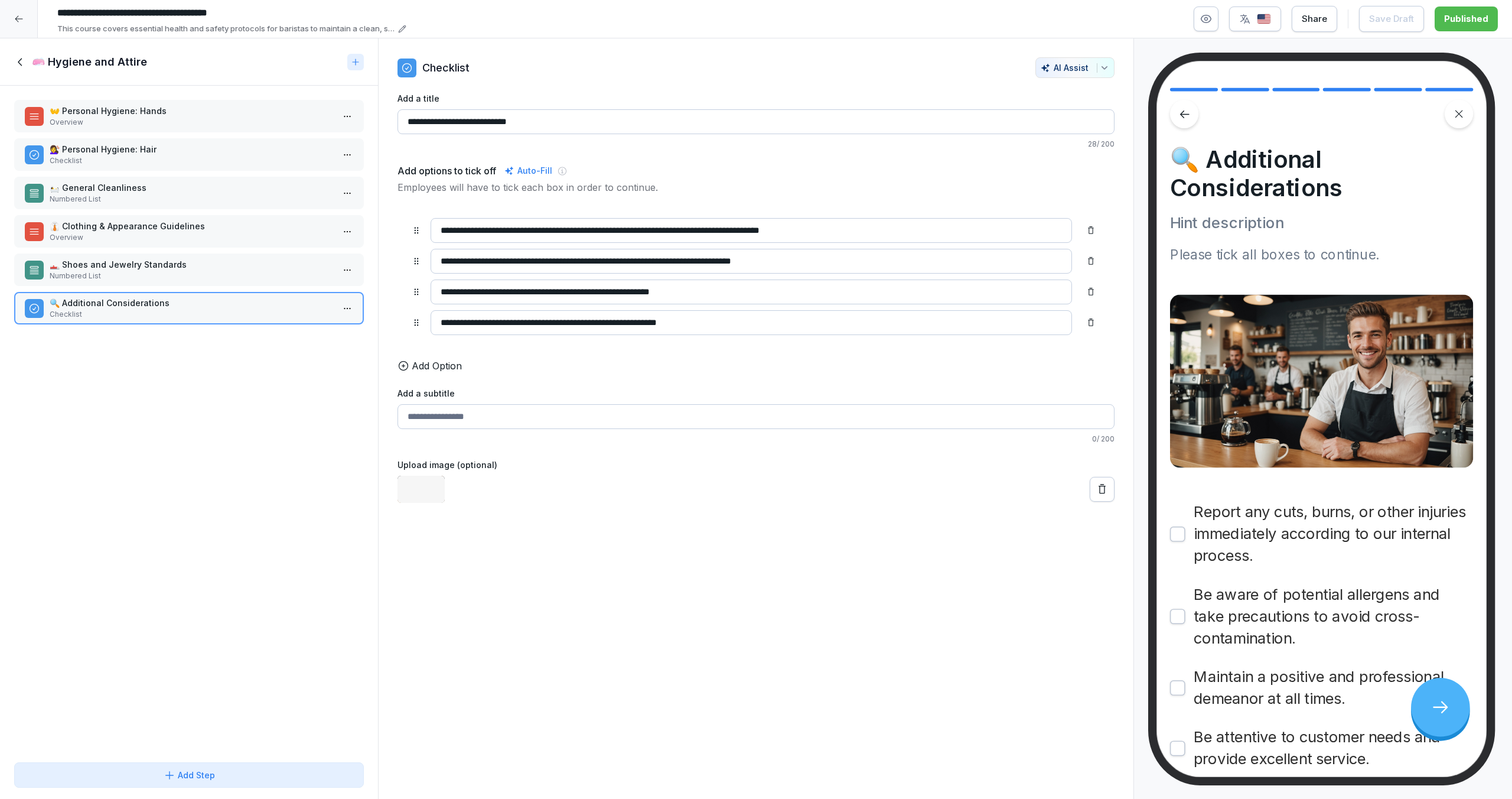 click on "👟 Shoes and Jewelry Standards Numbered List" at bounding box center [189, 269] 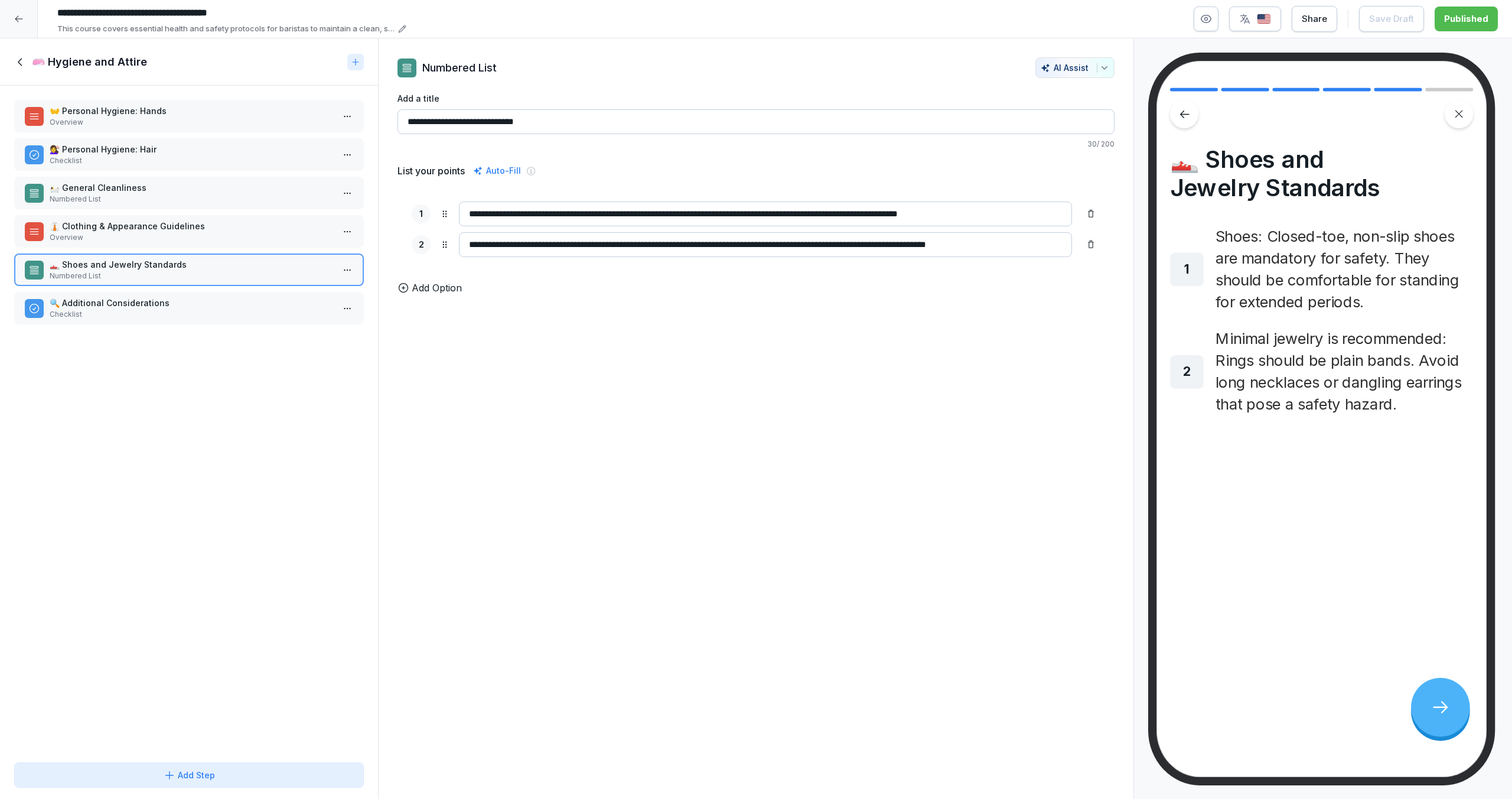 click on "🧼 Hygiene and Attire" at bounding box center [189, 62] 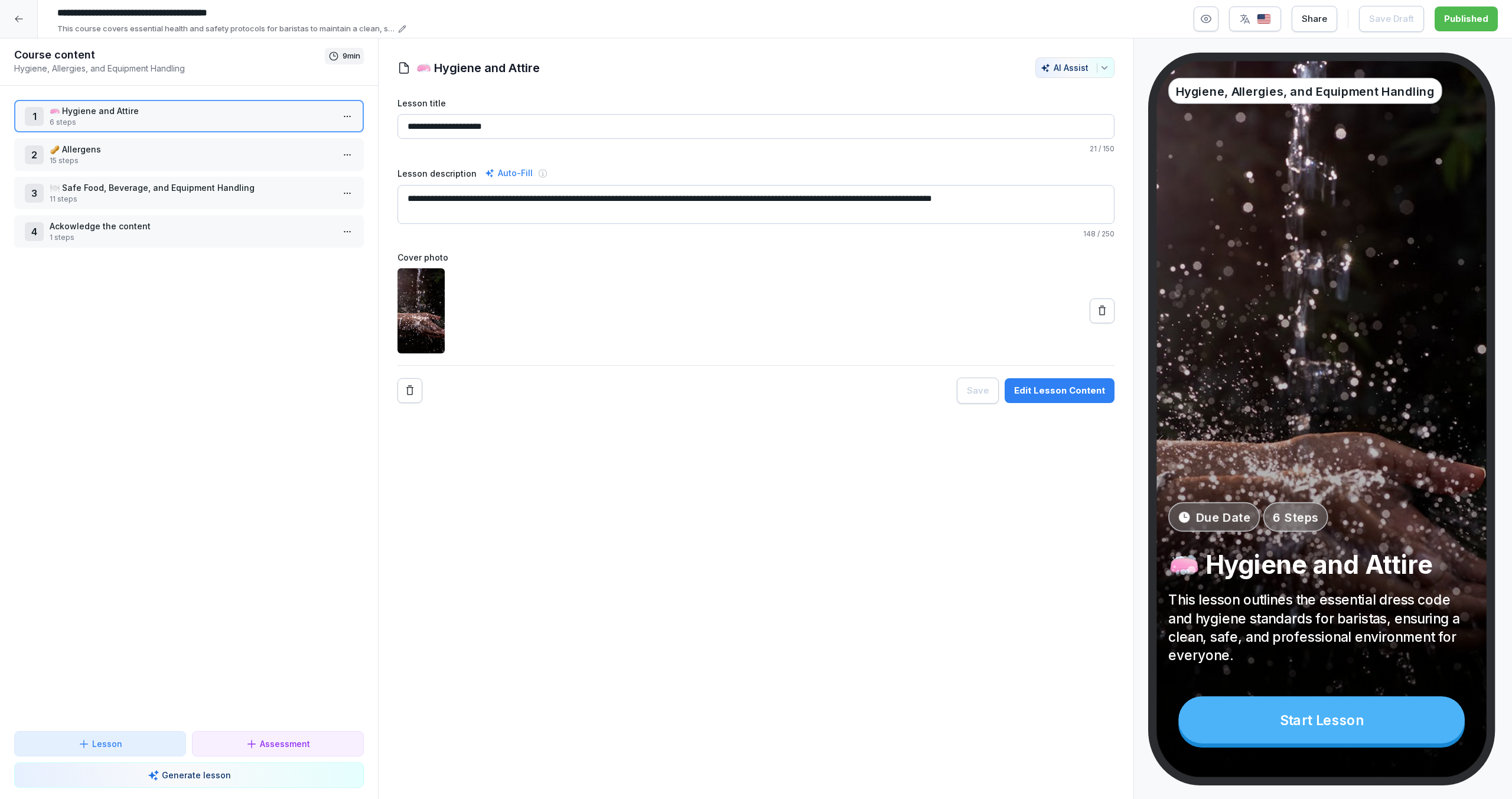 click at bounding box center [19, 19] 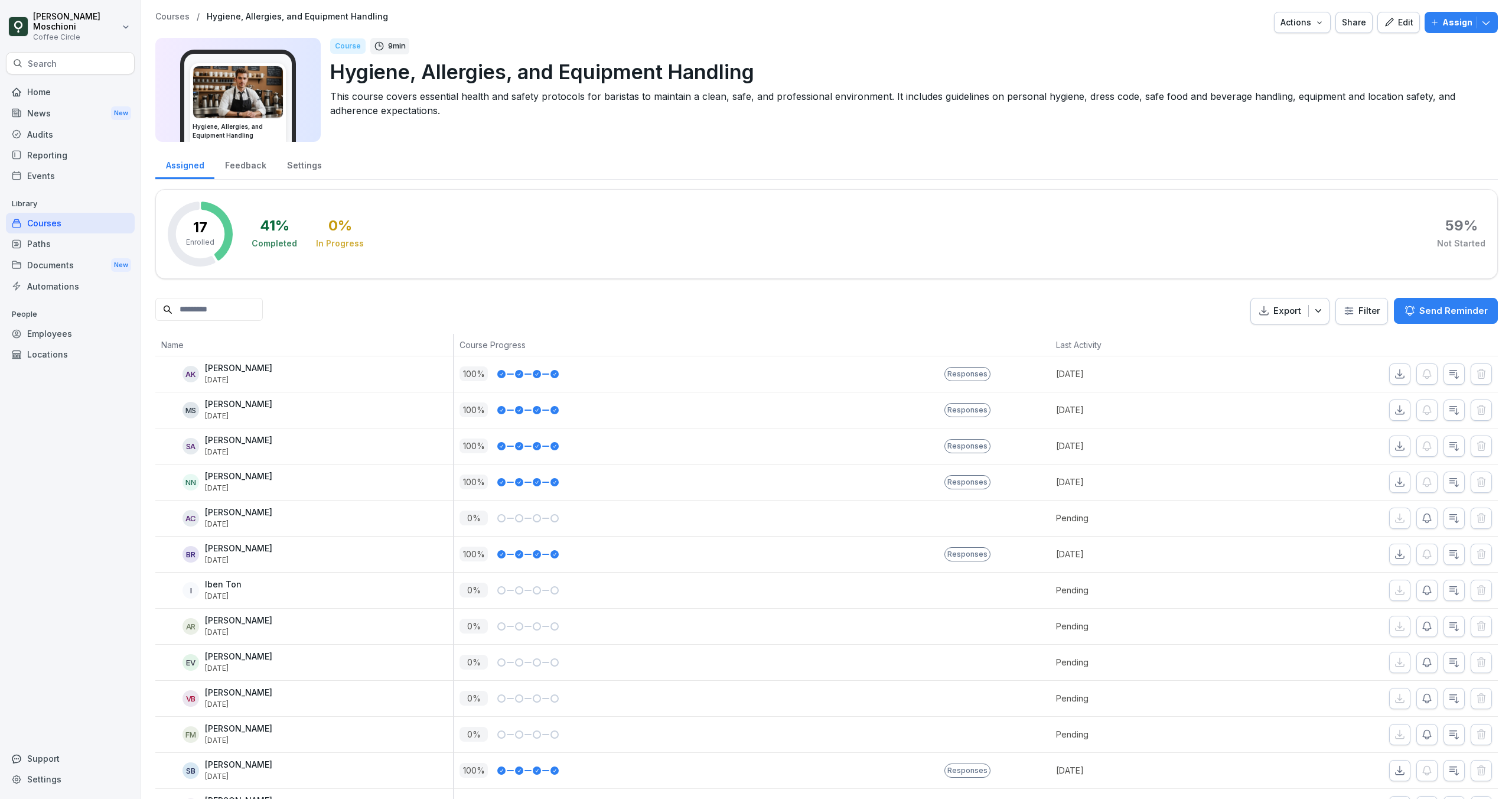 click on "Paths" at bounding box center [70, 243] 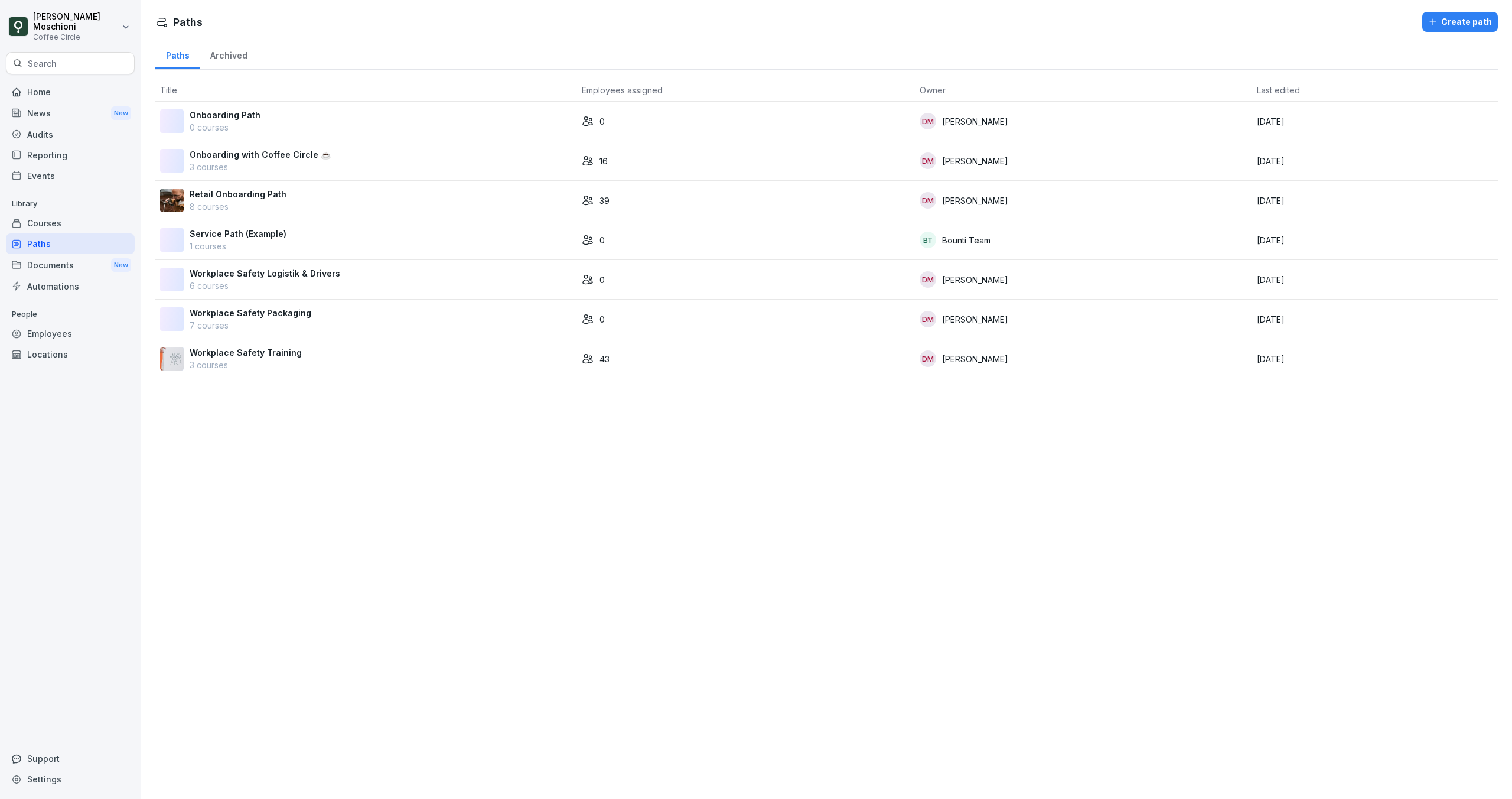 click on "8 courses" at bounding box center [238, 206] 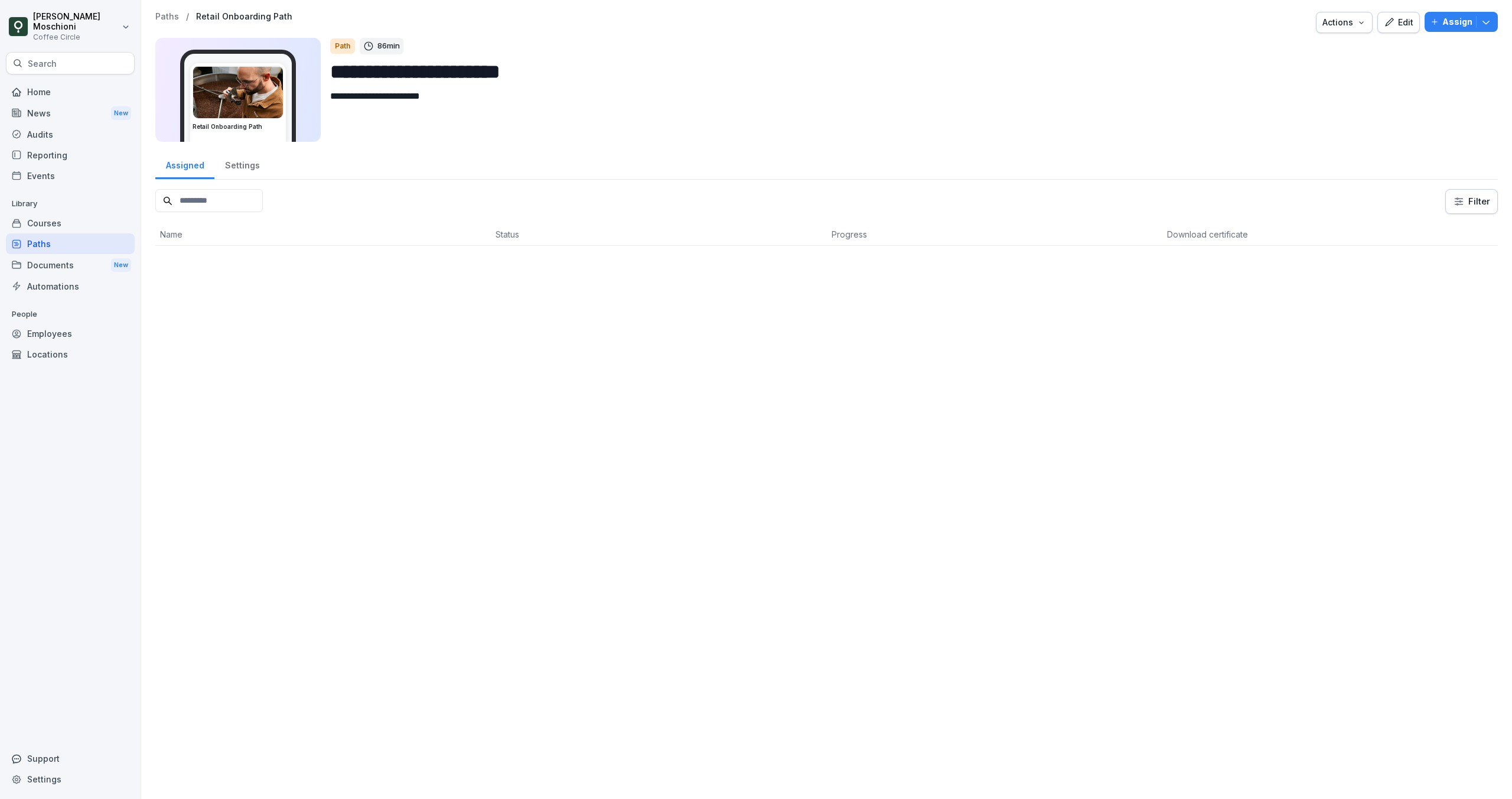 scroll, scrollTop: 0, scrollLeft: 0, axis: both 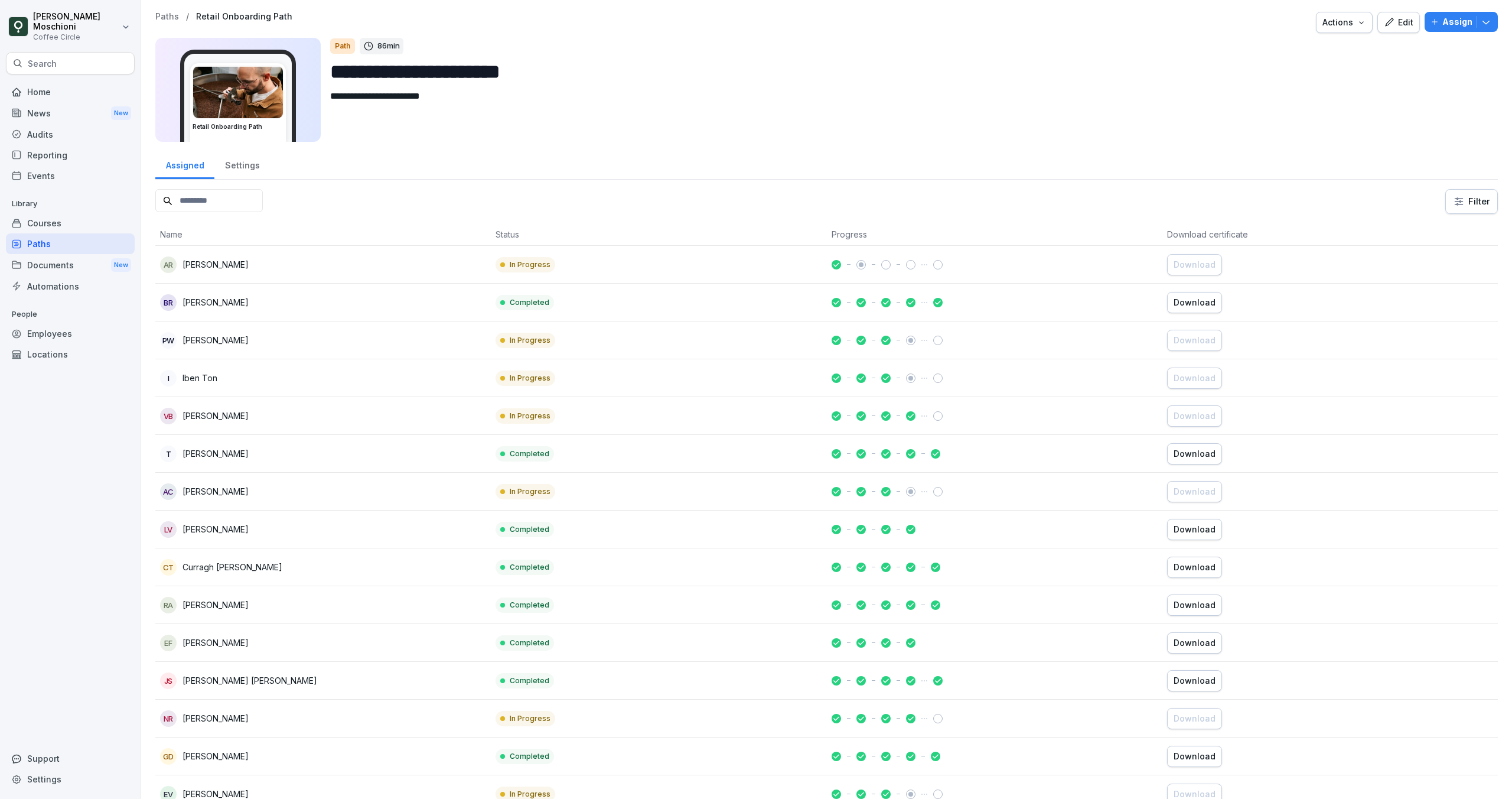 click on "Edit" at bounding box center [1399, 22] 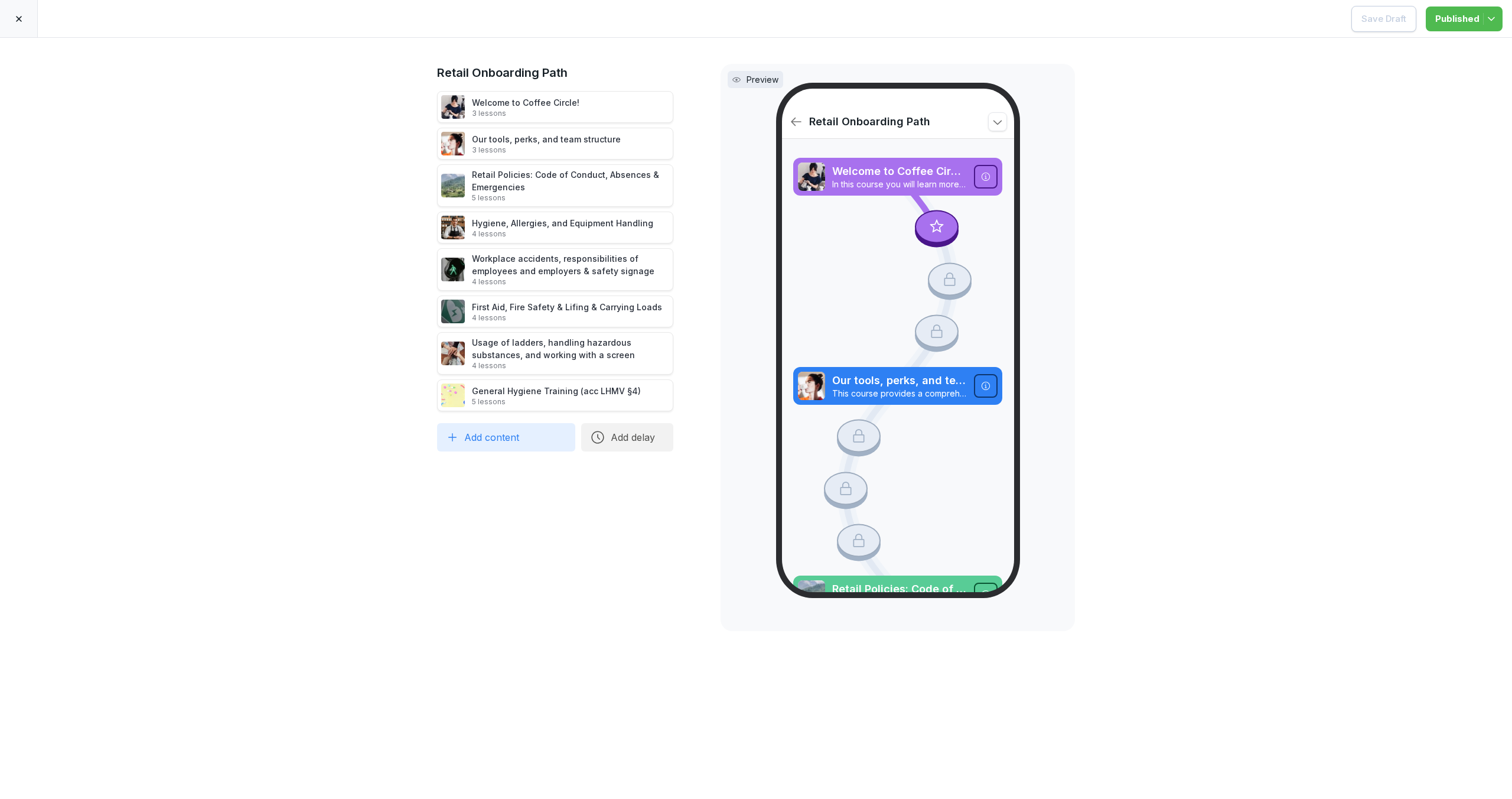 click at bounding box center (19, 18) 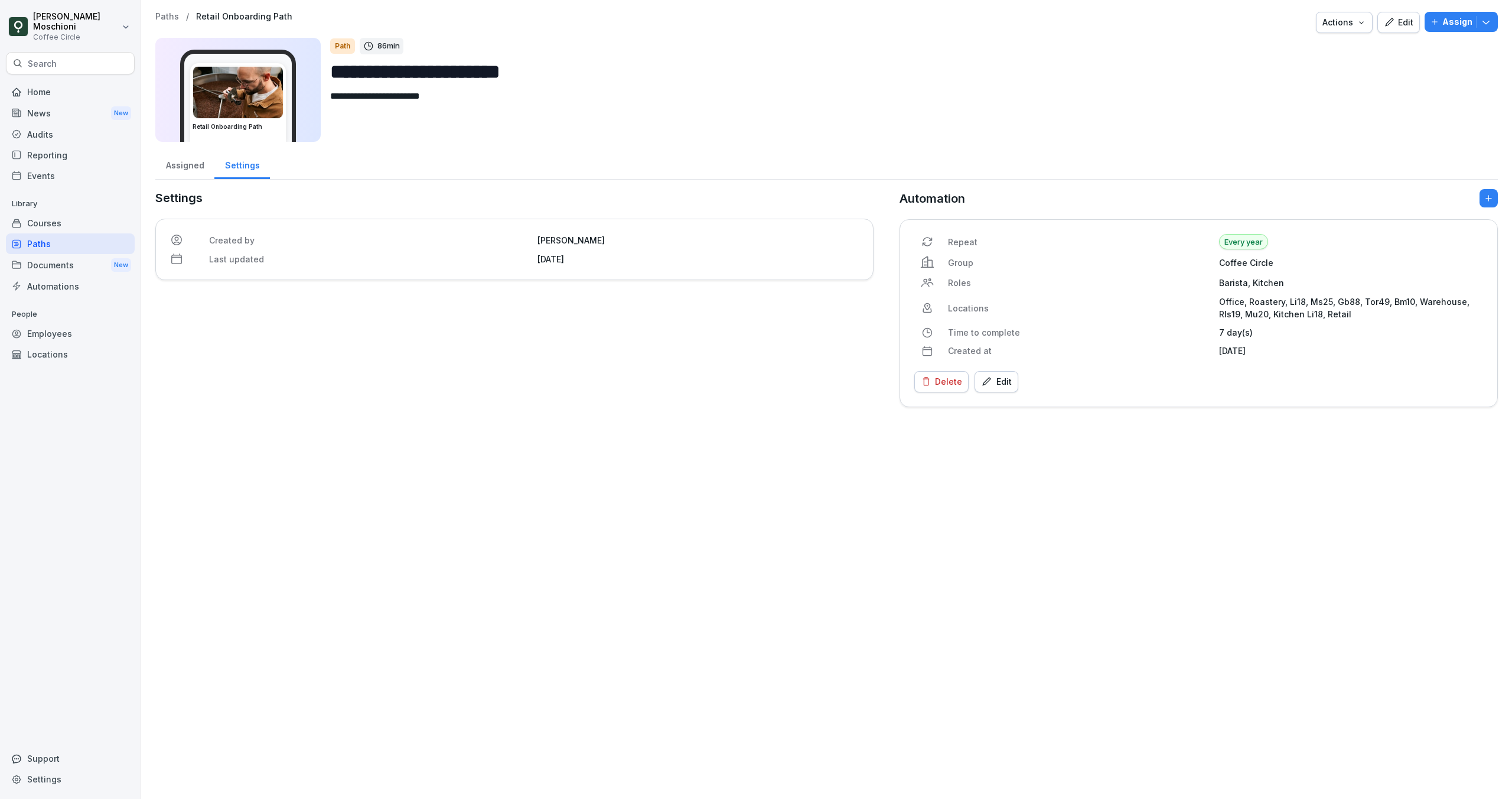 click on "Paths" at bounding box center (70, 243) 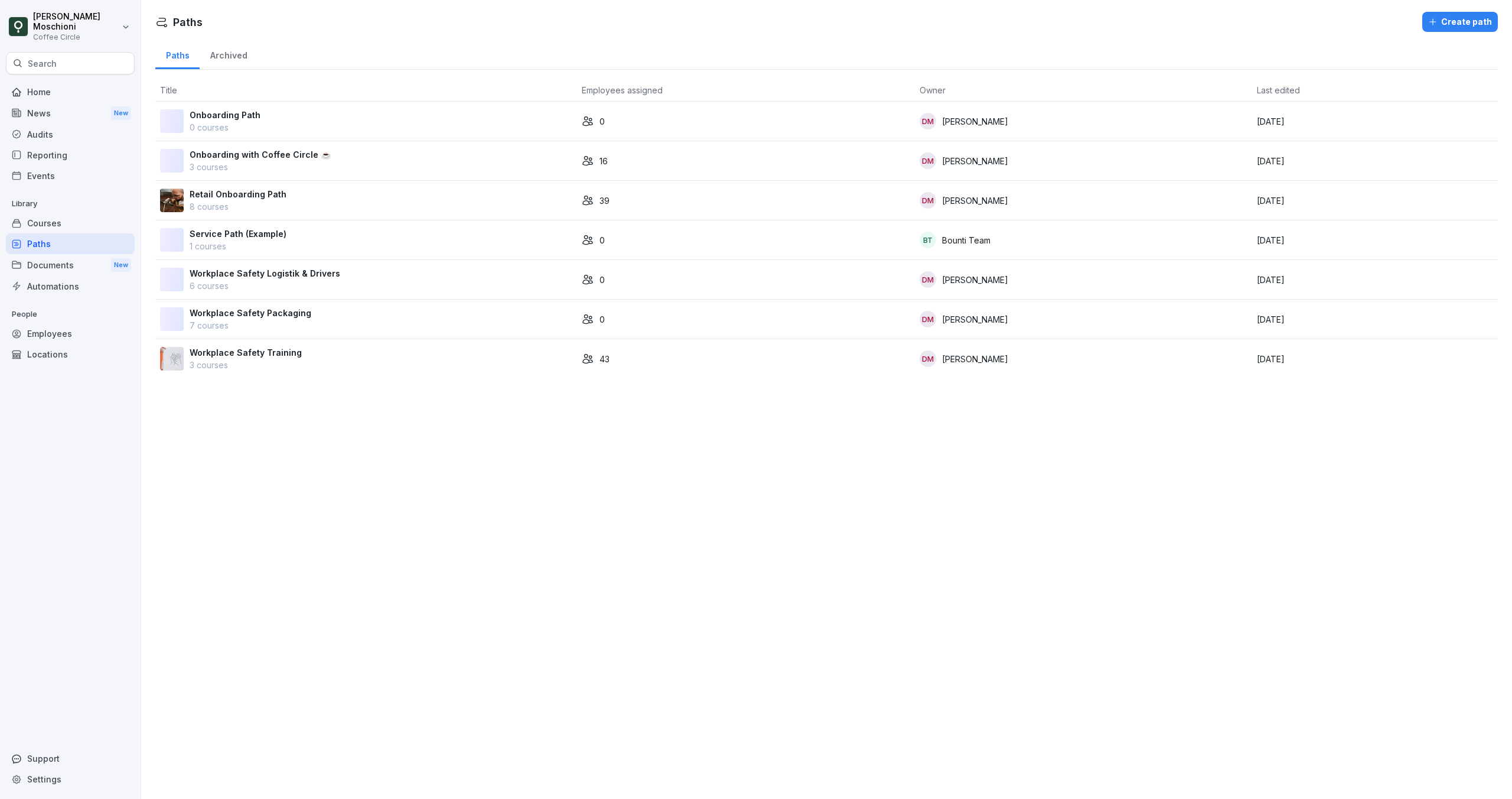 click on "Retail Onboarding Path 8 courses" at bounding box center (366, 200) 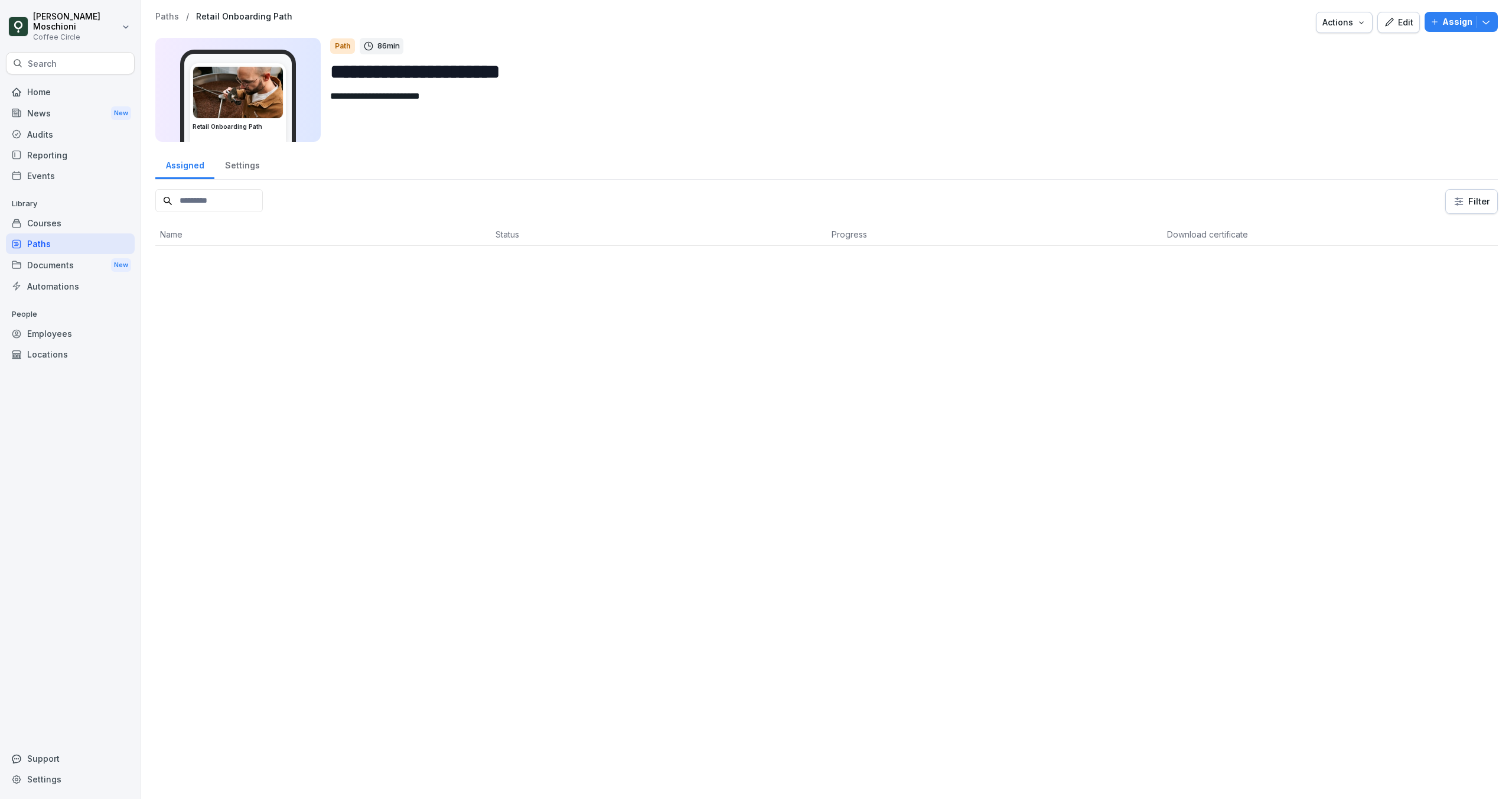 scroll, scrollTop: 0, scrollLeft: 0, axis: both 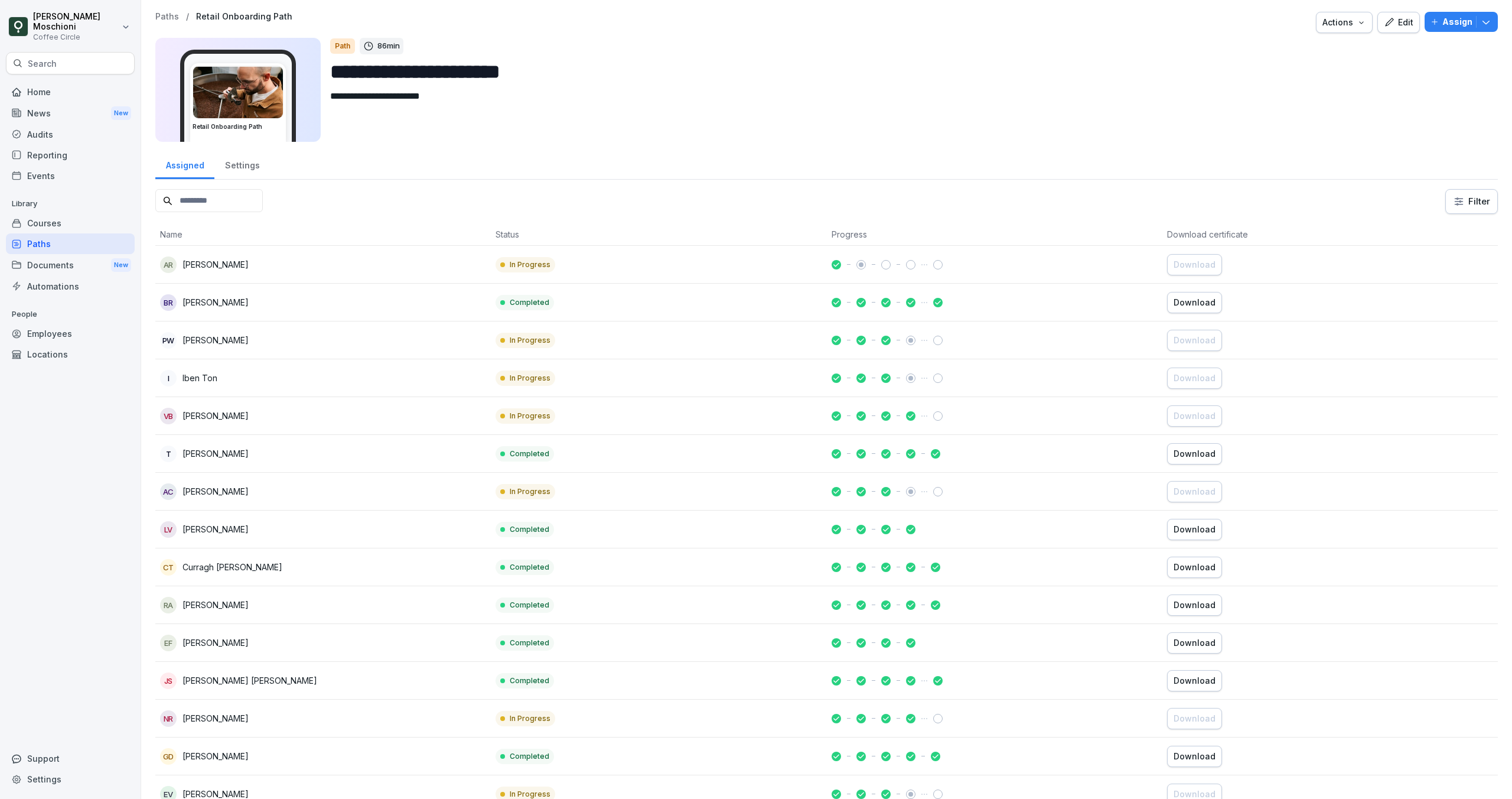 click at bounding box center [209, 200] 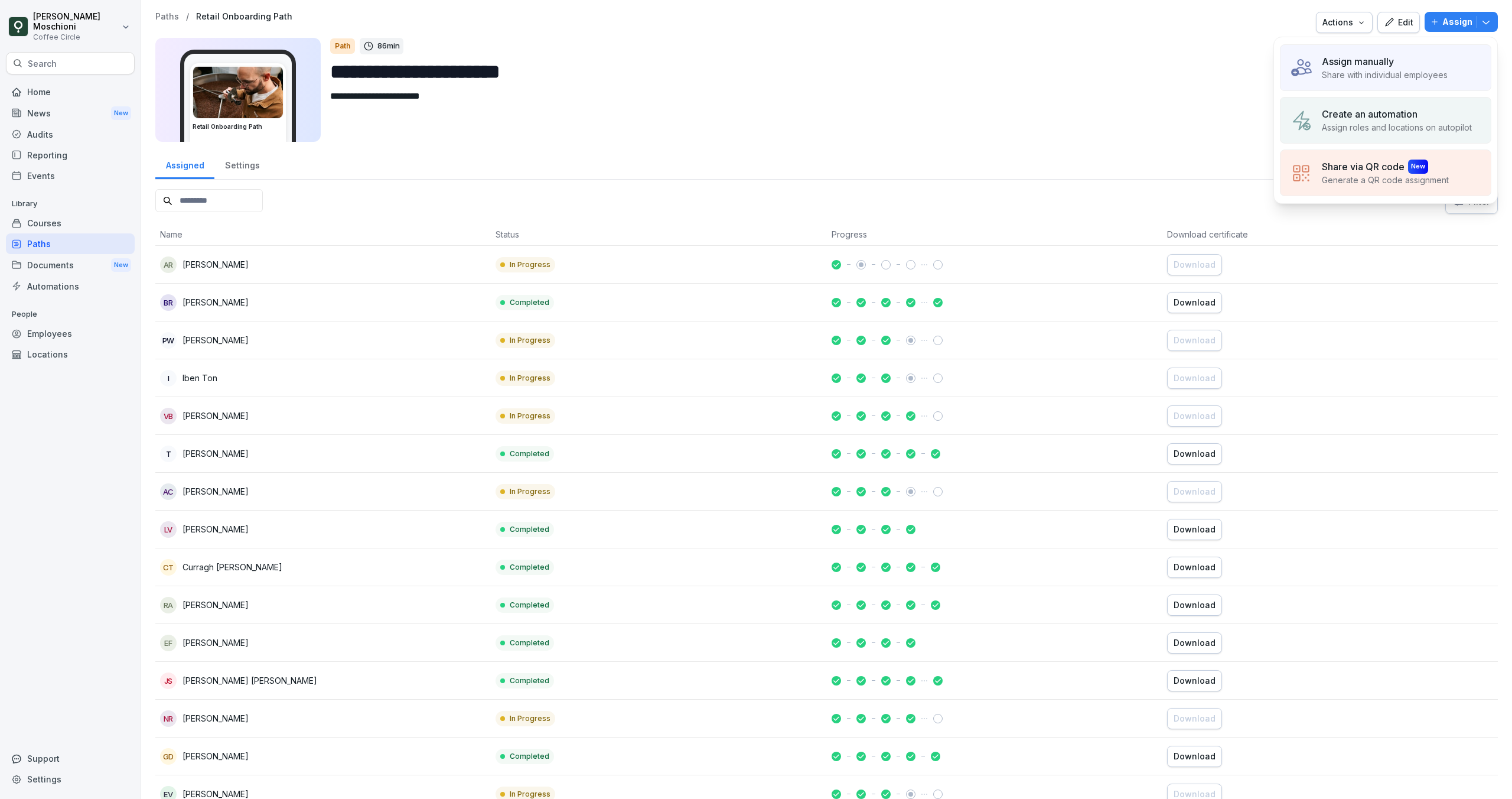 click on "Assign manually Share with individual employees" at bounding box center [1386, 67] 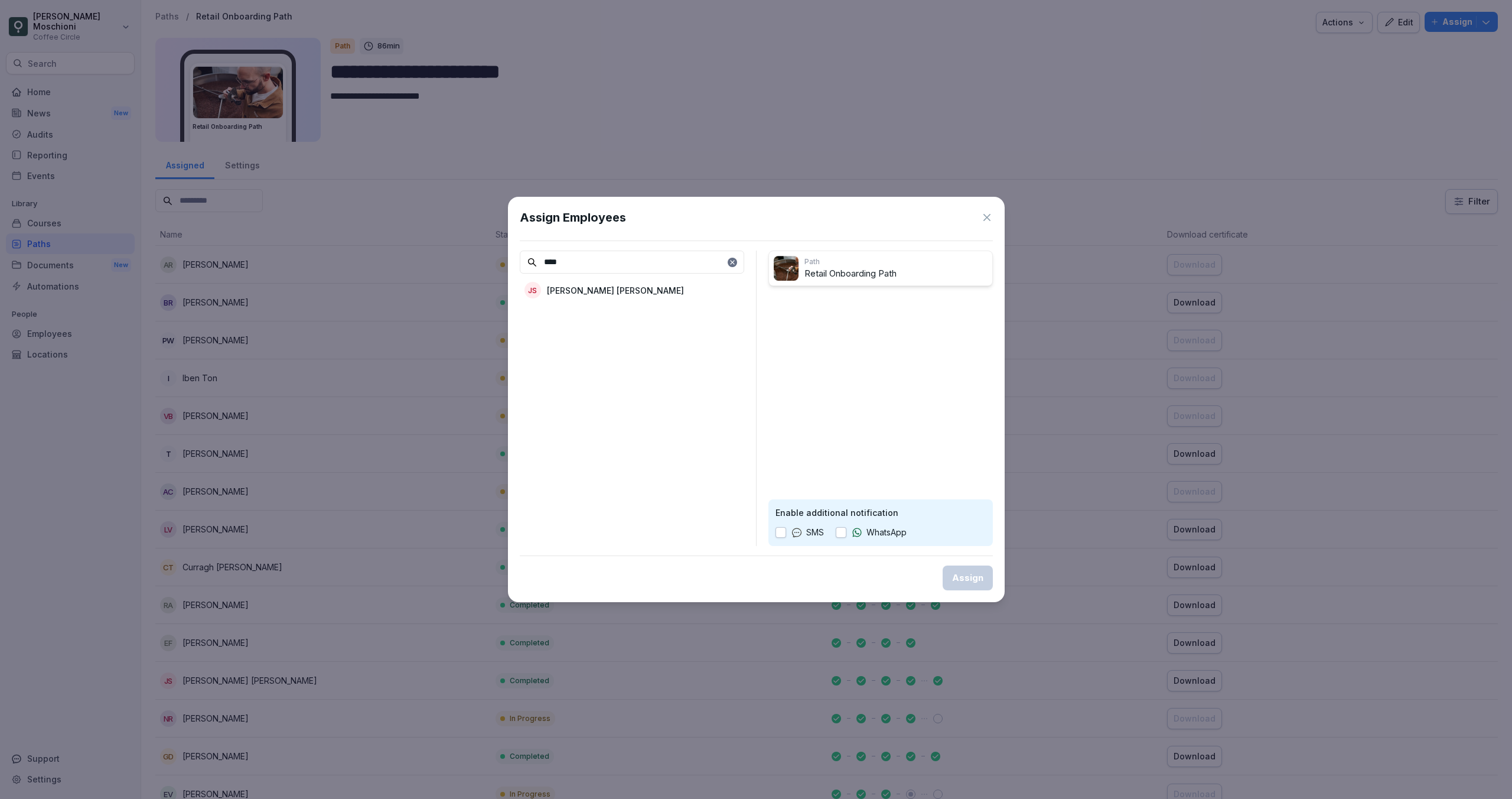 type on "****" 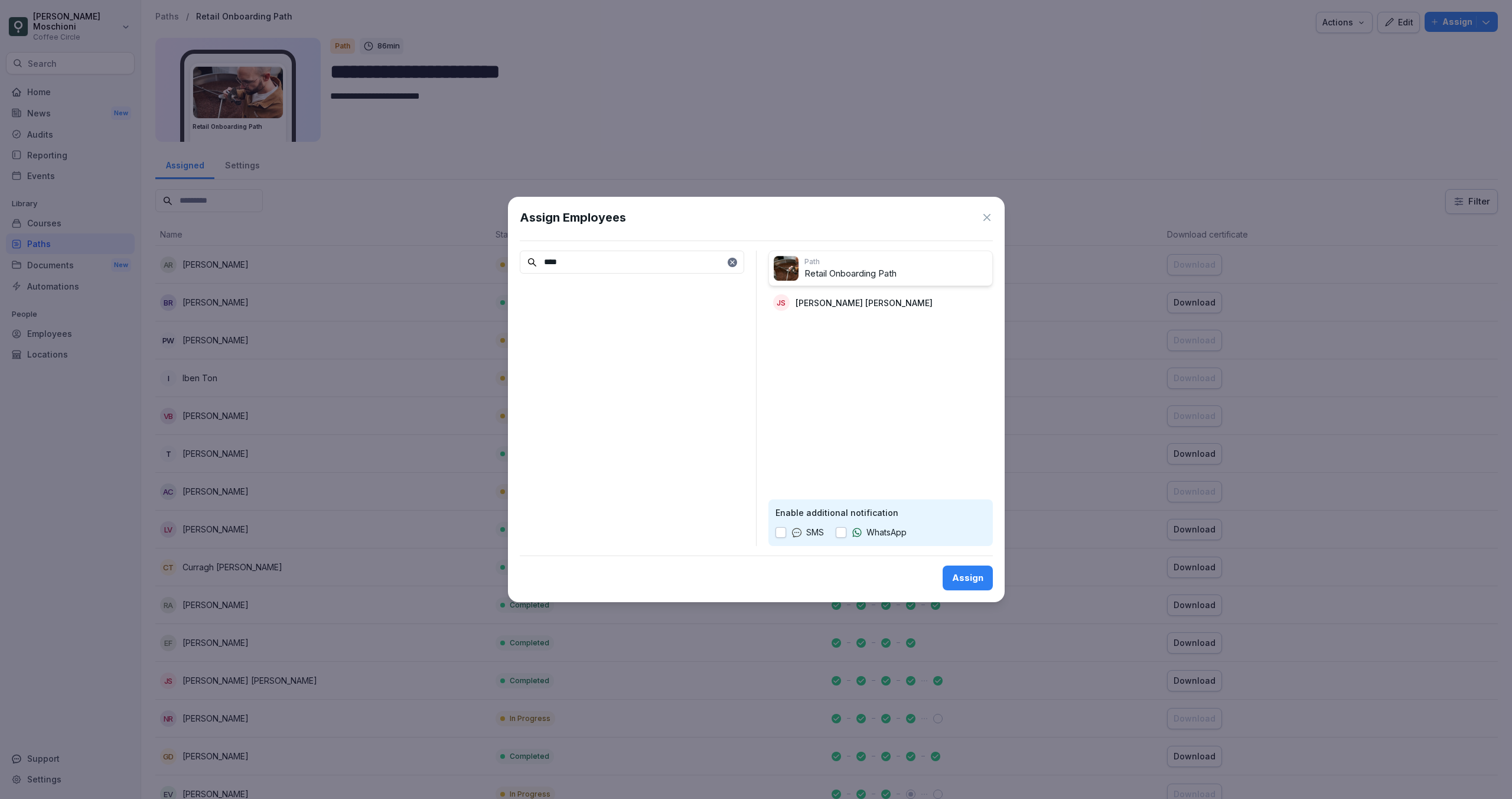 click on "Assign" at bounding box center (967, 578) 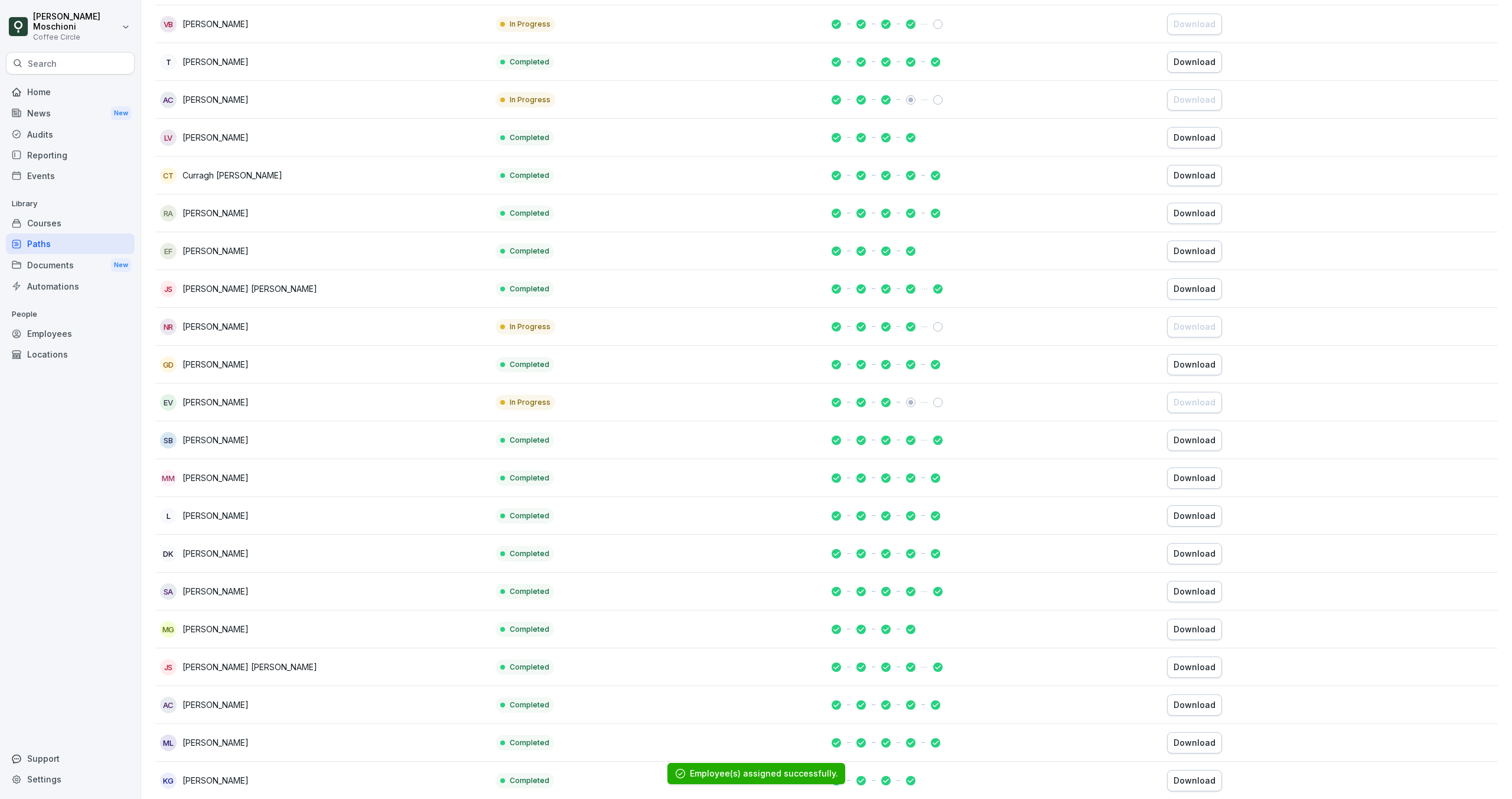 scroll, scrollTop: 495, scrollLeft: 0, axis: vertical 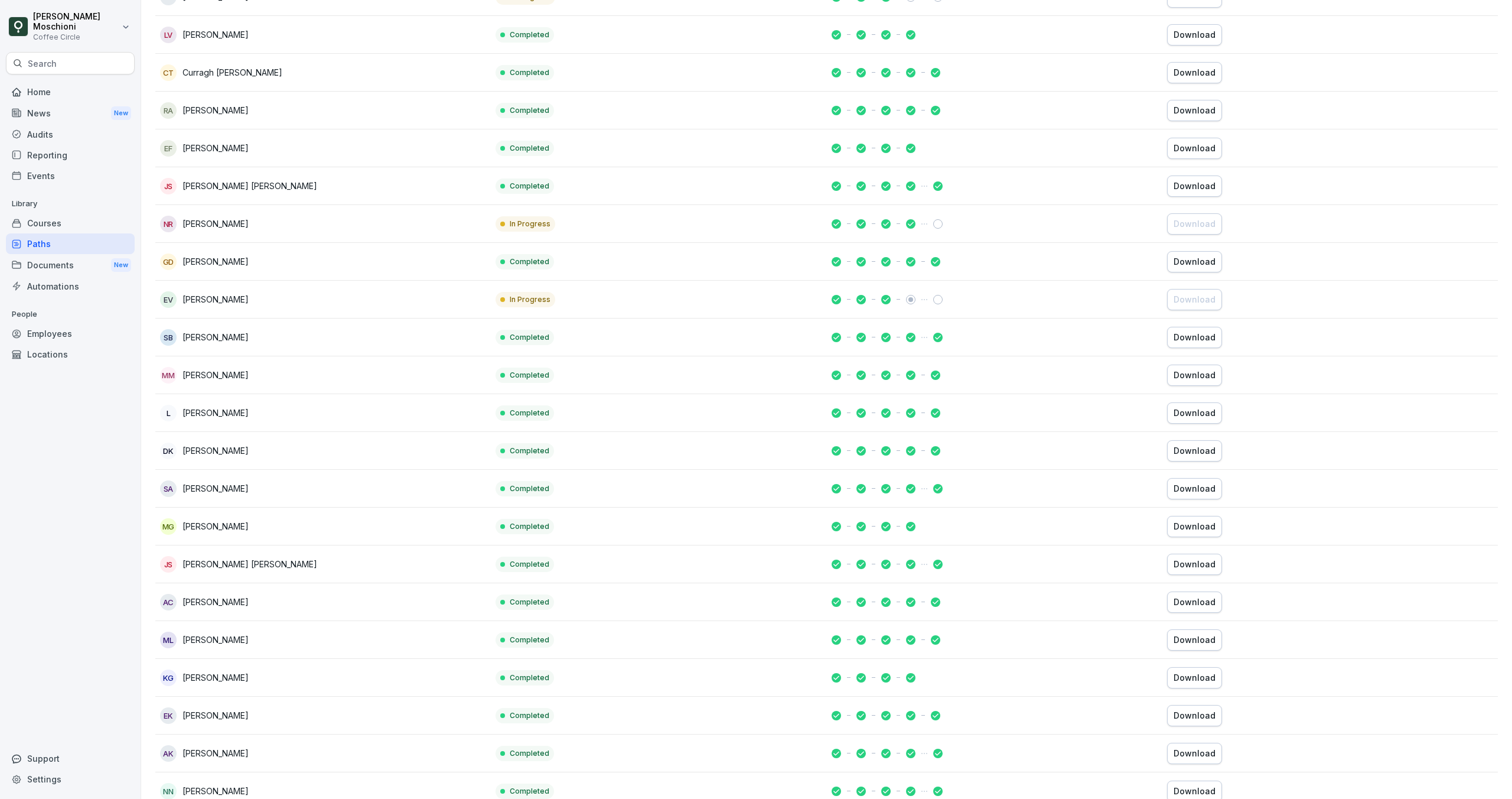 click at bounding box center [995, 564] 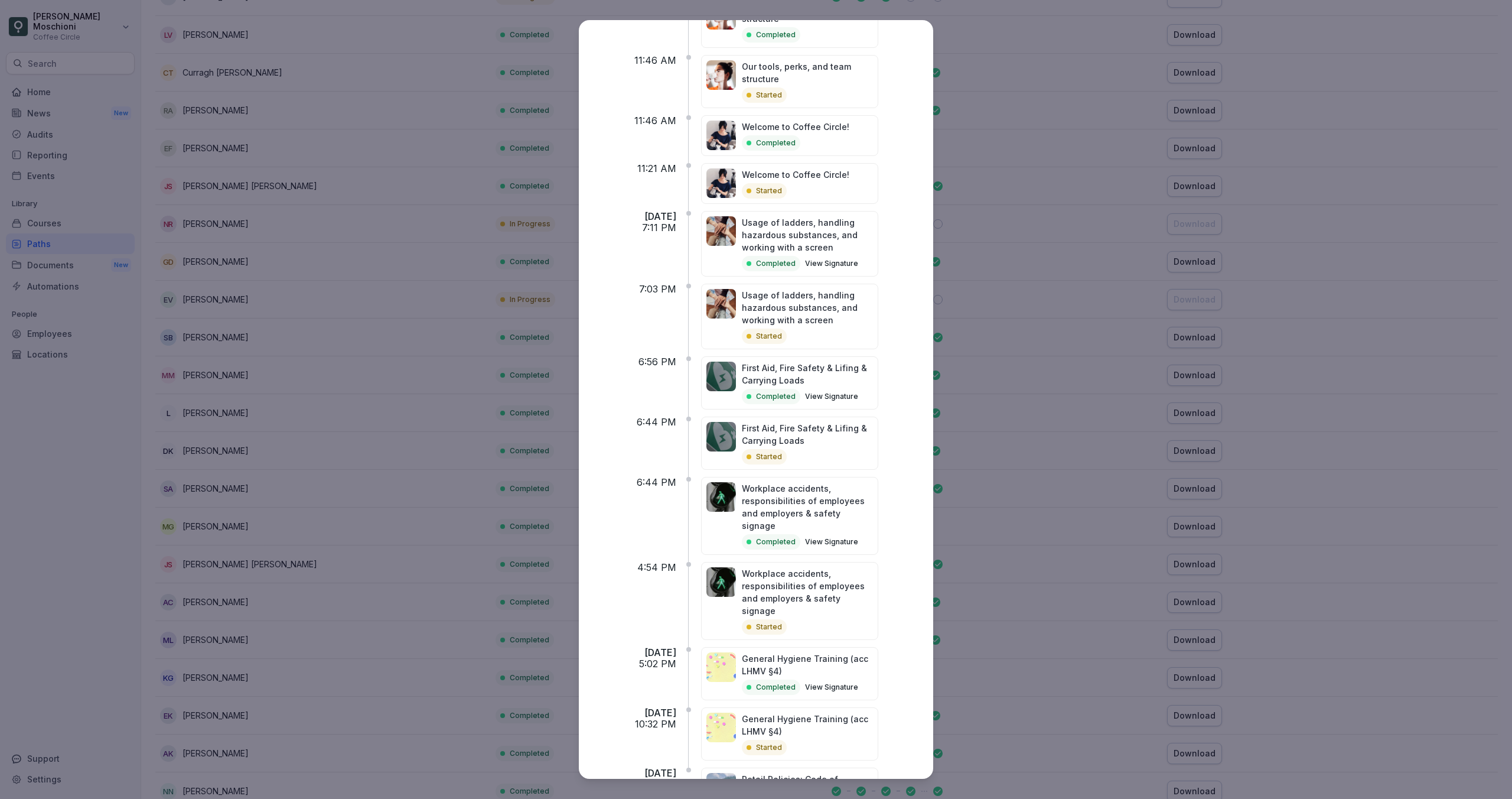 scroll, scrollTop: 479, scrollLeft: 0, axis: vertical 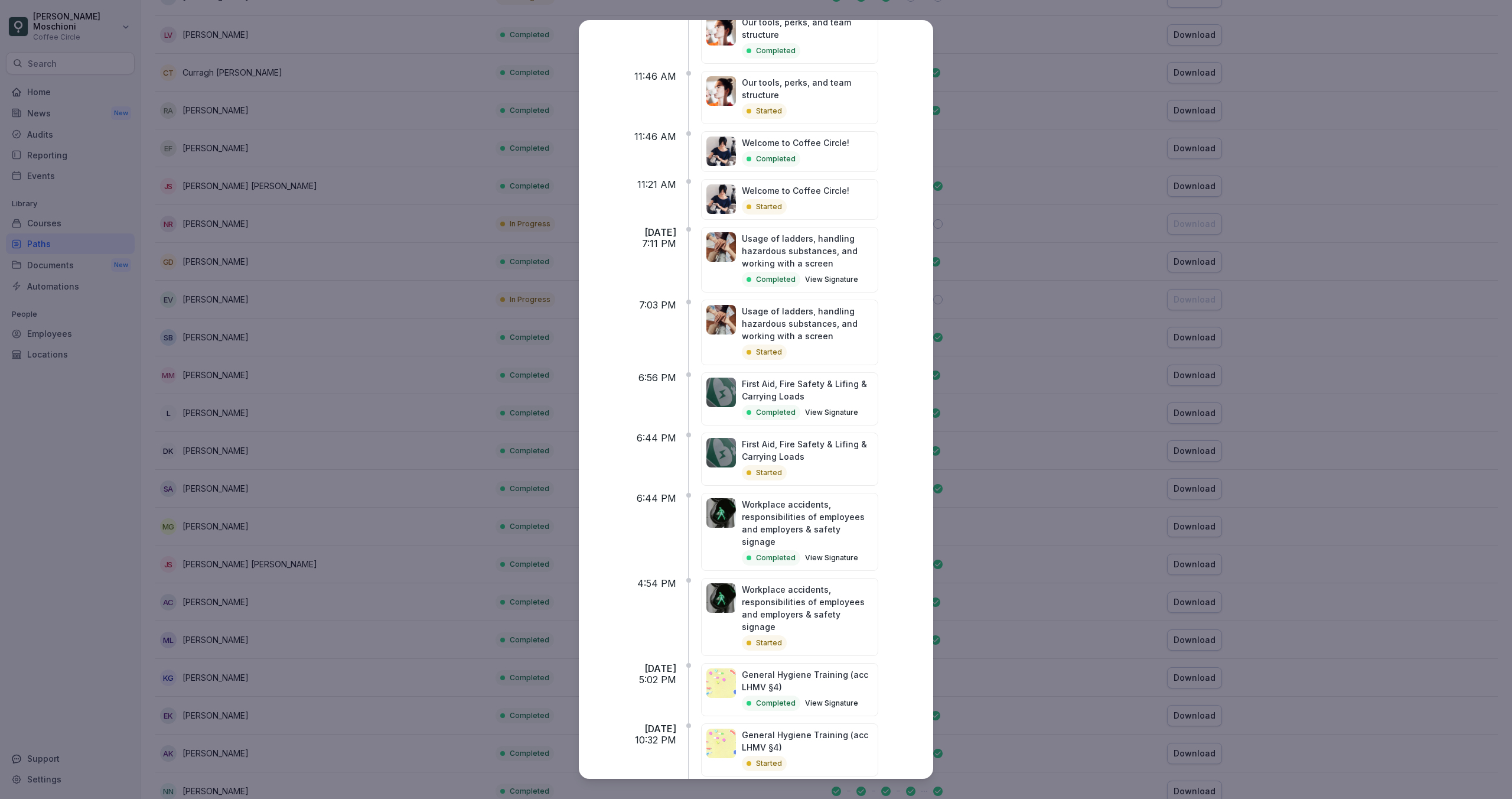 click on "First Aid, Fire Safety & Lifing & Carrying Loads" at bounding box center (807, 450) 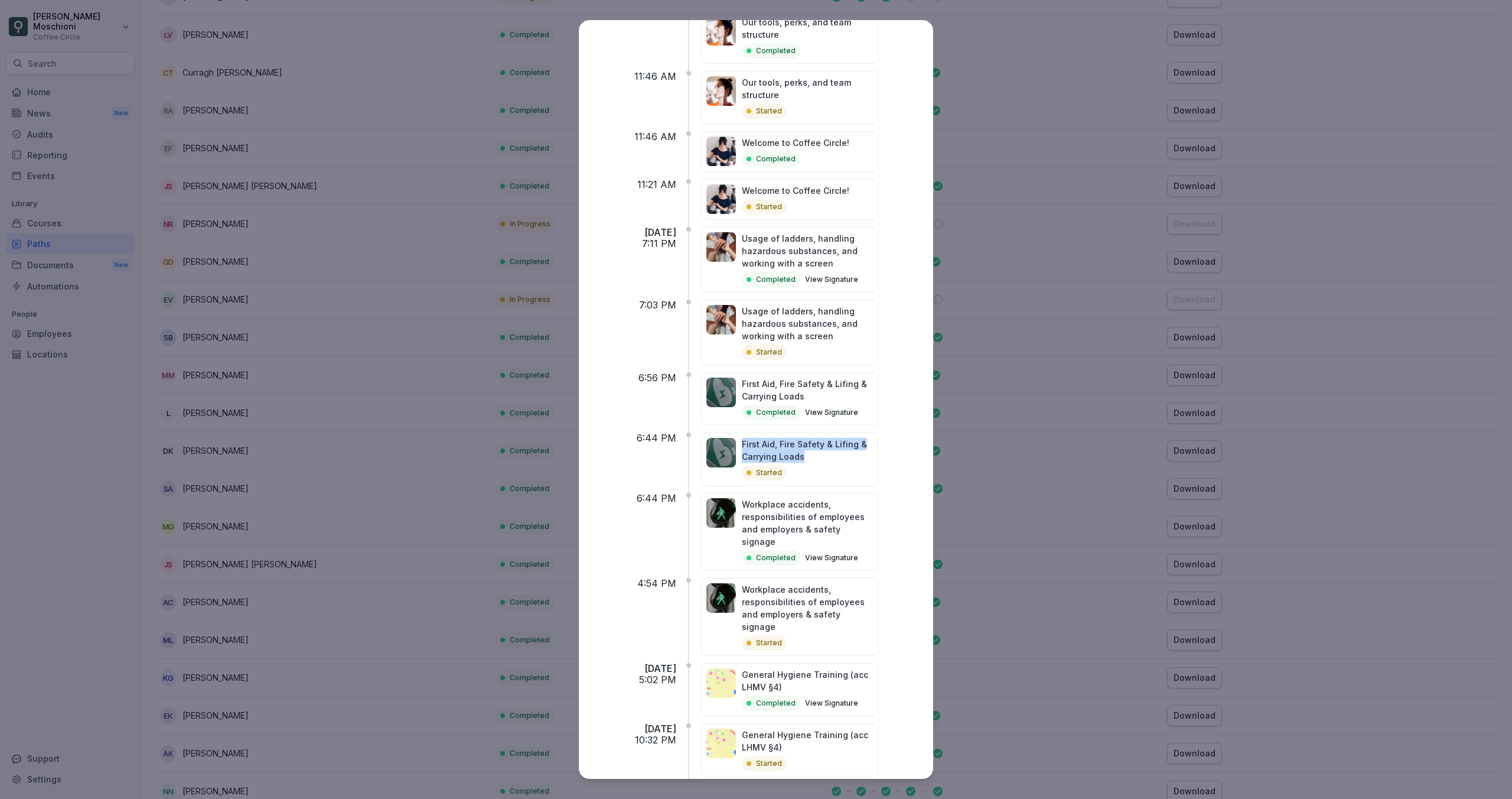 click on "First Aid, Fire Safety & Lifing & Carrying Loads" at bounding box center [807, 450] 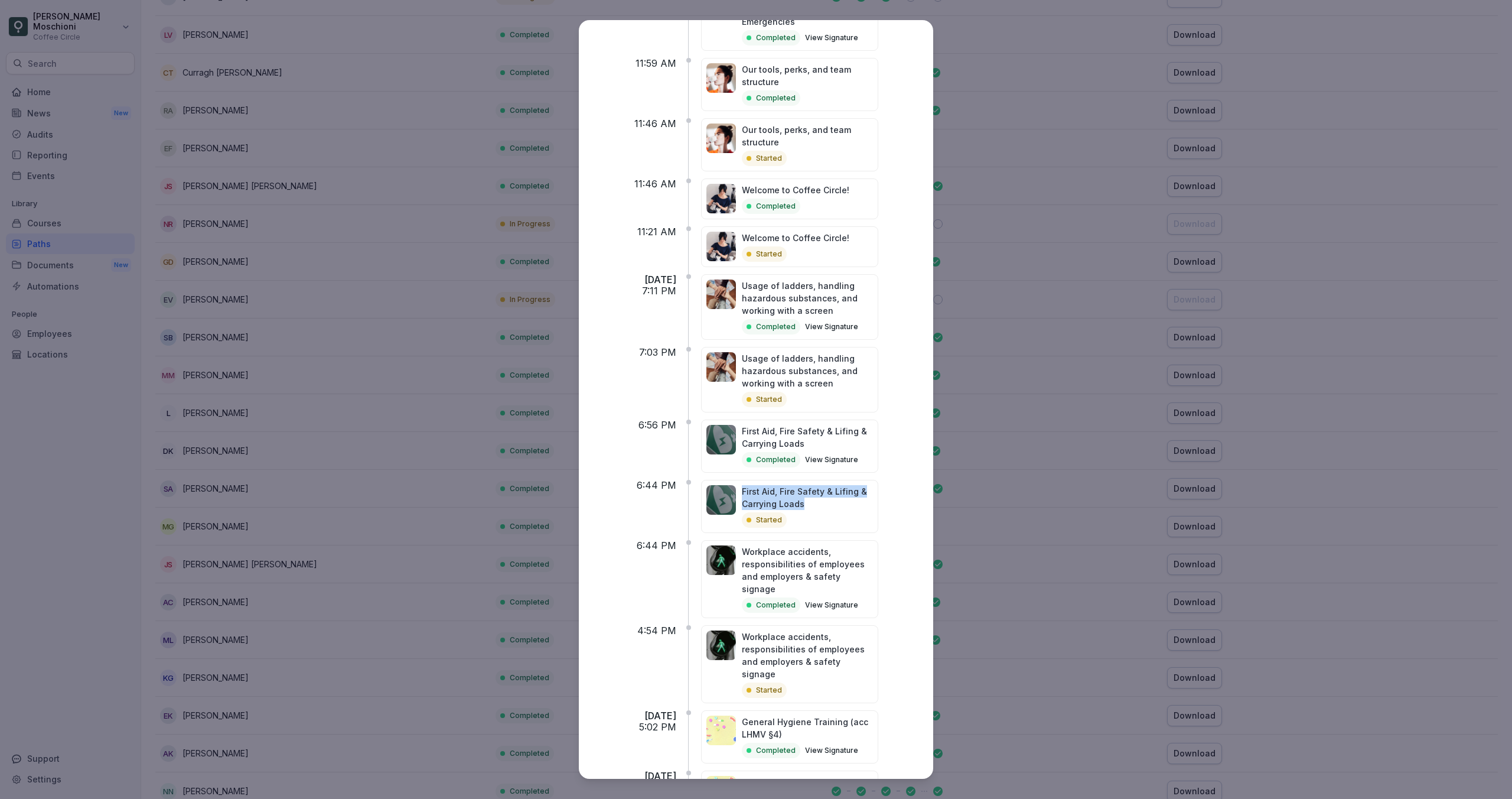 scroll, scrollTop: 528, scrollLeft: 0, axis: vertical 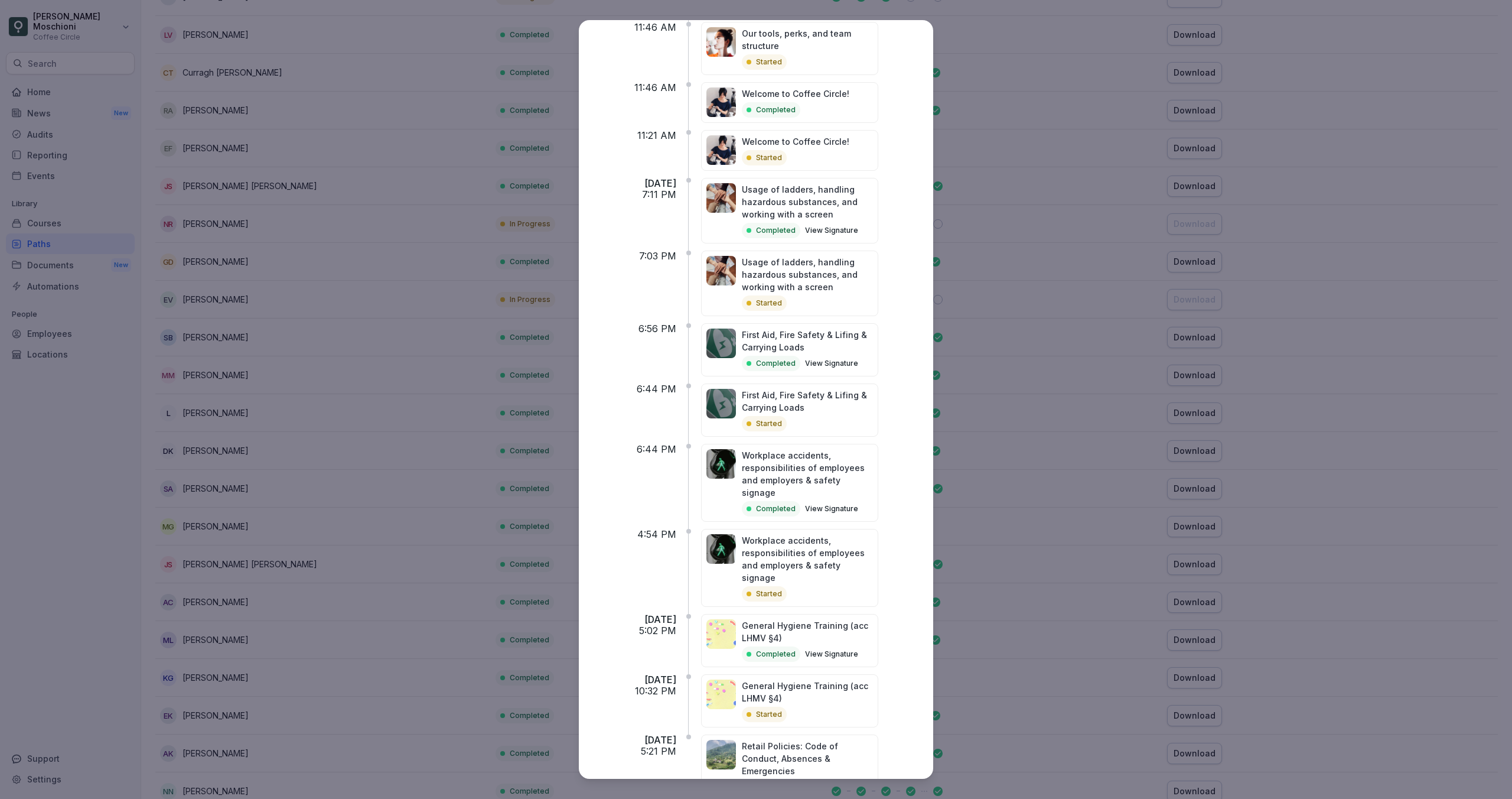 click on "Workplace accidents, responsibilities of employees and employers & safety signage Started" at bounding box center (790, 568) 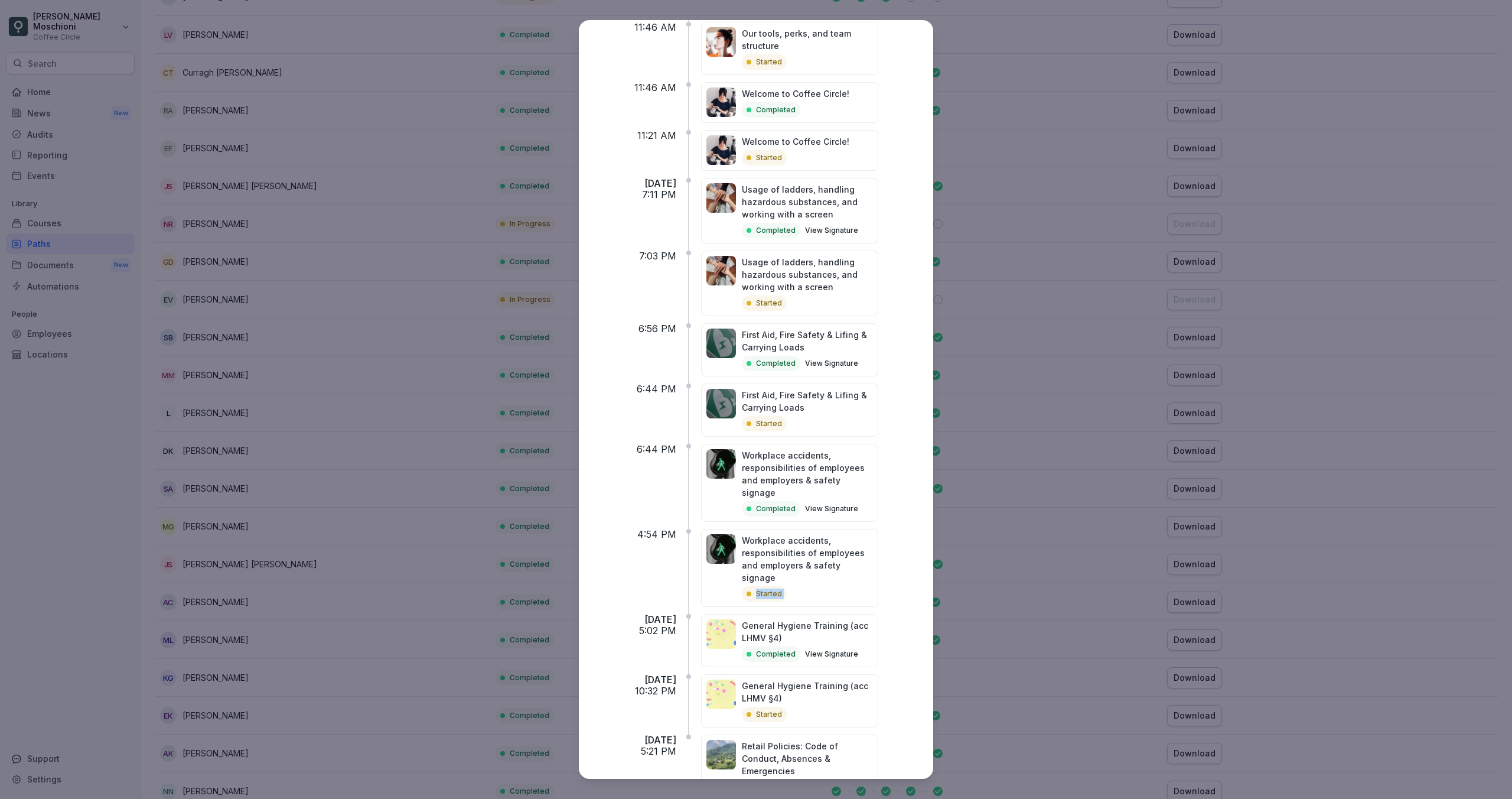 click on "Workplace accidents, responsibilities of employees and employers & safety signage Started" at bounding box center (790, 568) 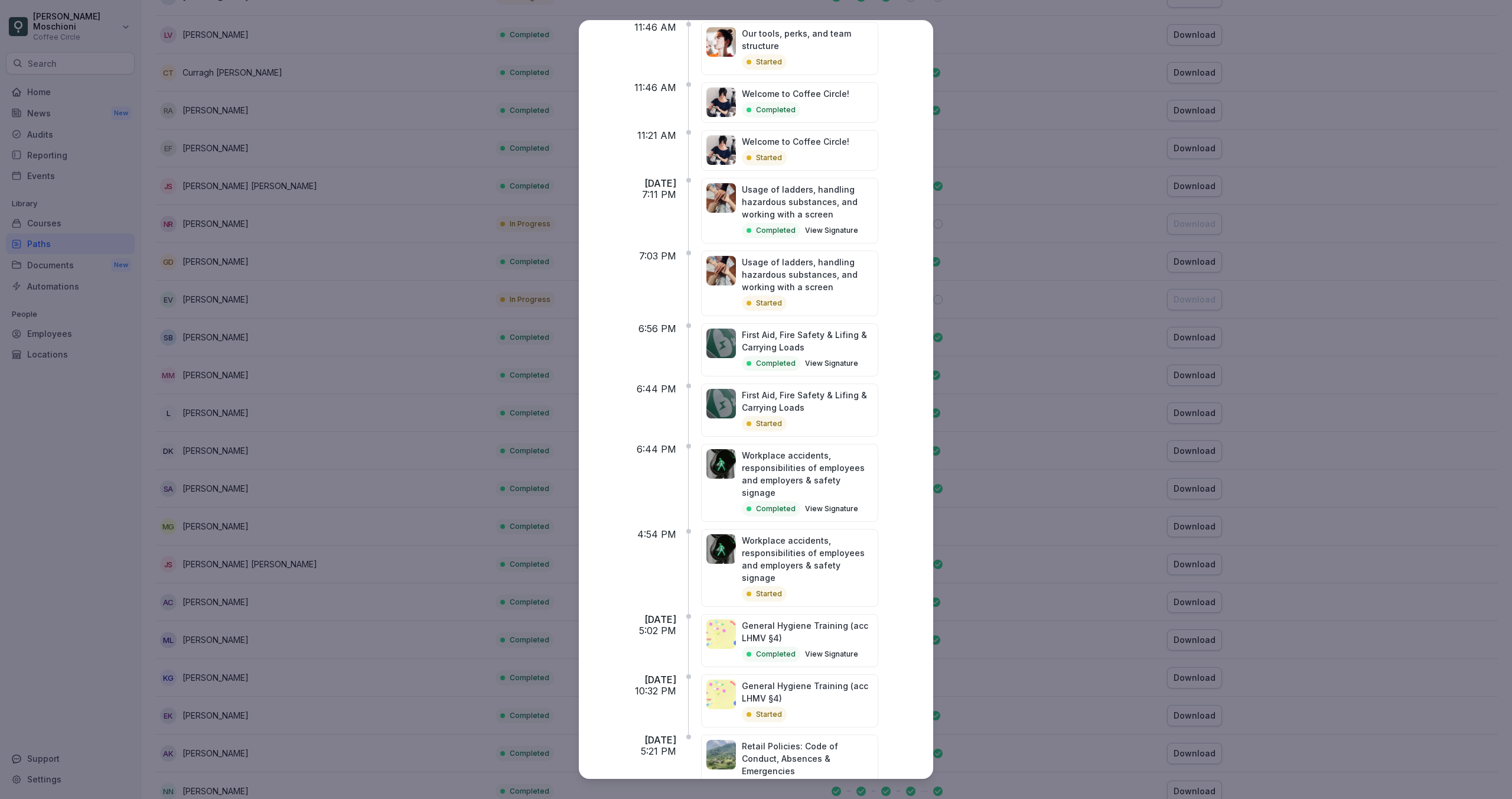 click on "Retail Policies: Code of Conduct, Absences & Emergencies" at bounding box center [807, 758] 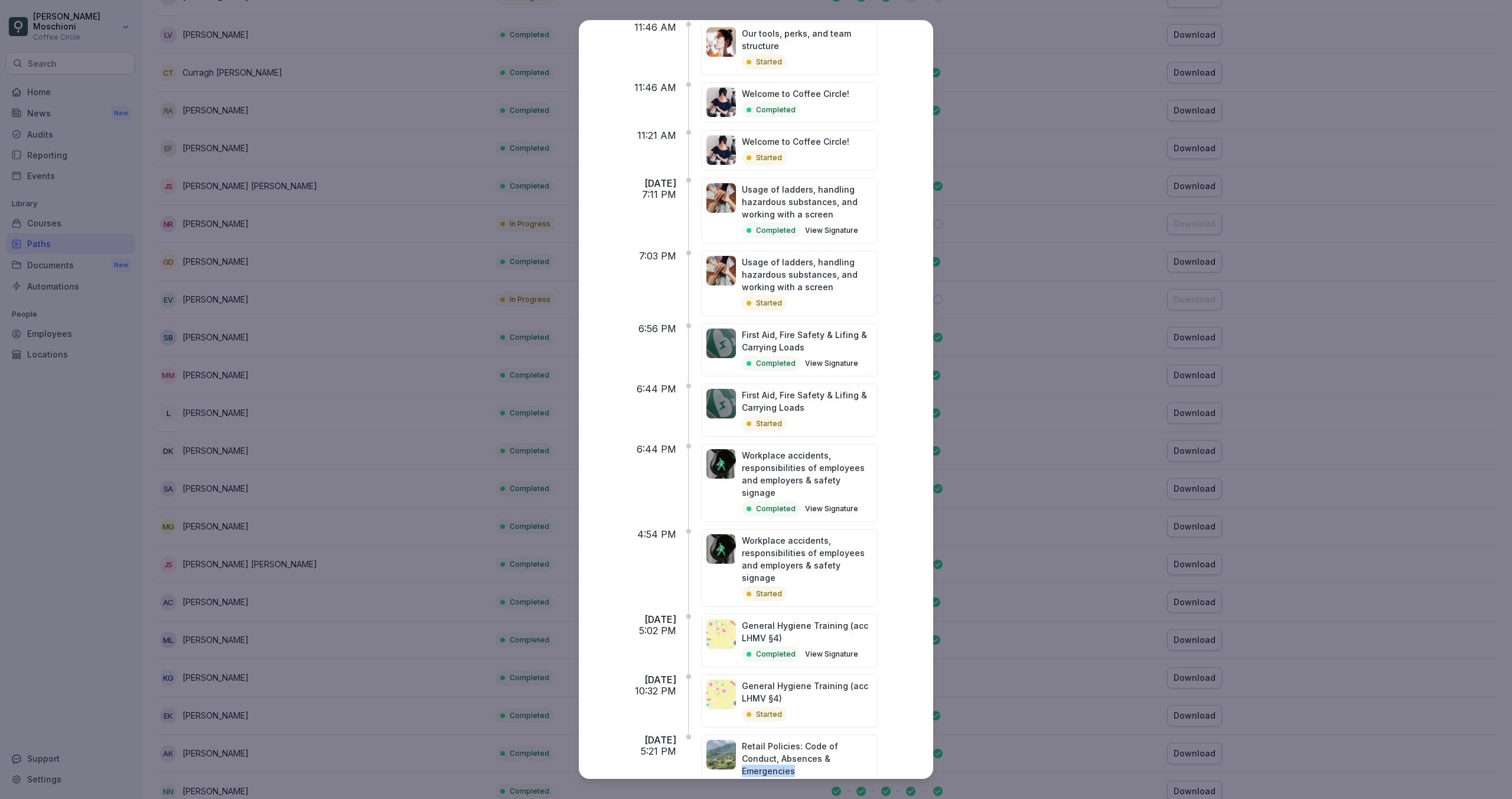 click on "Retail Policies: Code of Conduct, Absences & Emergencies" at bounding box center (807, 758) 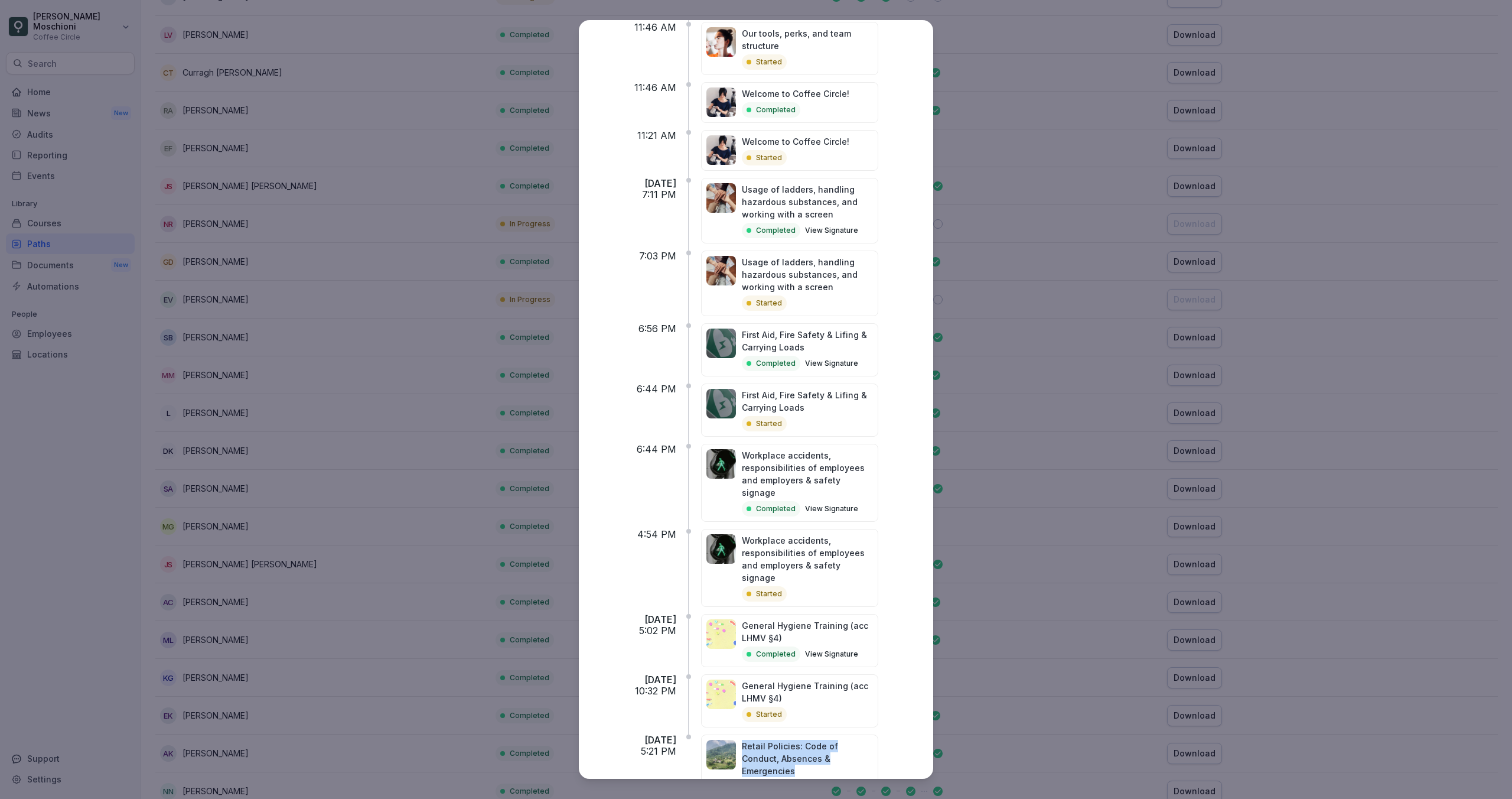 click on "Retail Policies: Code of Conduct, Absences & Emergencies" at bounding box center [807, 758] 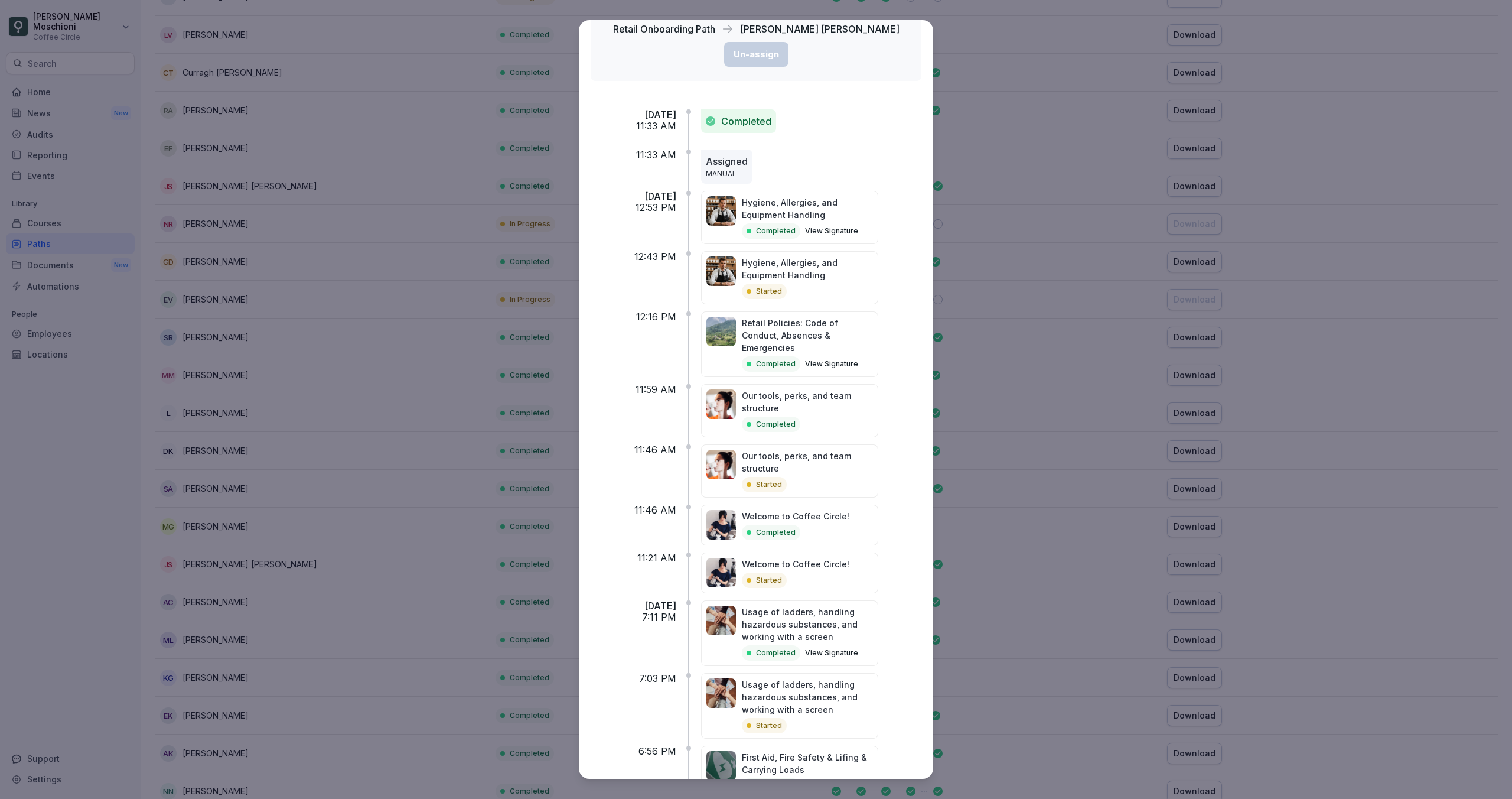 scroll, scrollTop: 0, scrollLeft: 0, axis: both 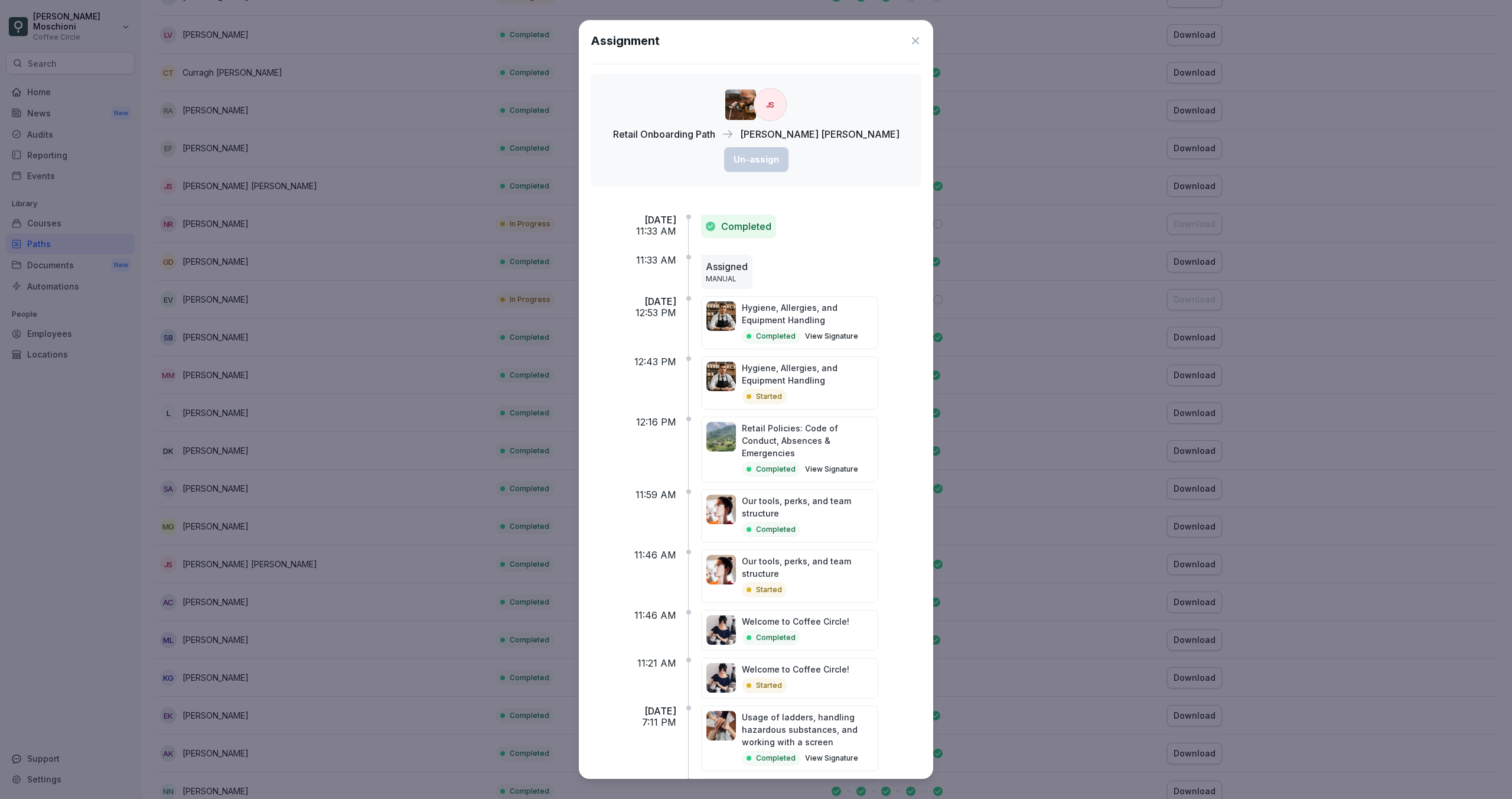 click 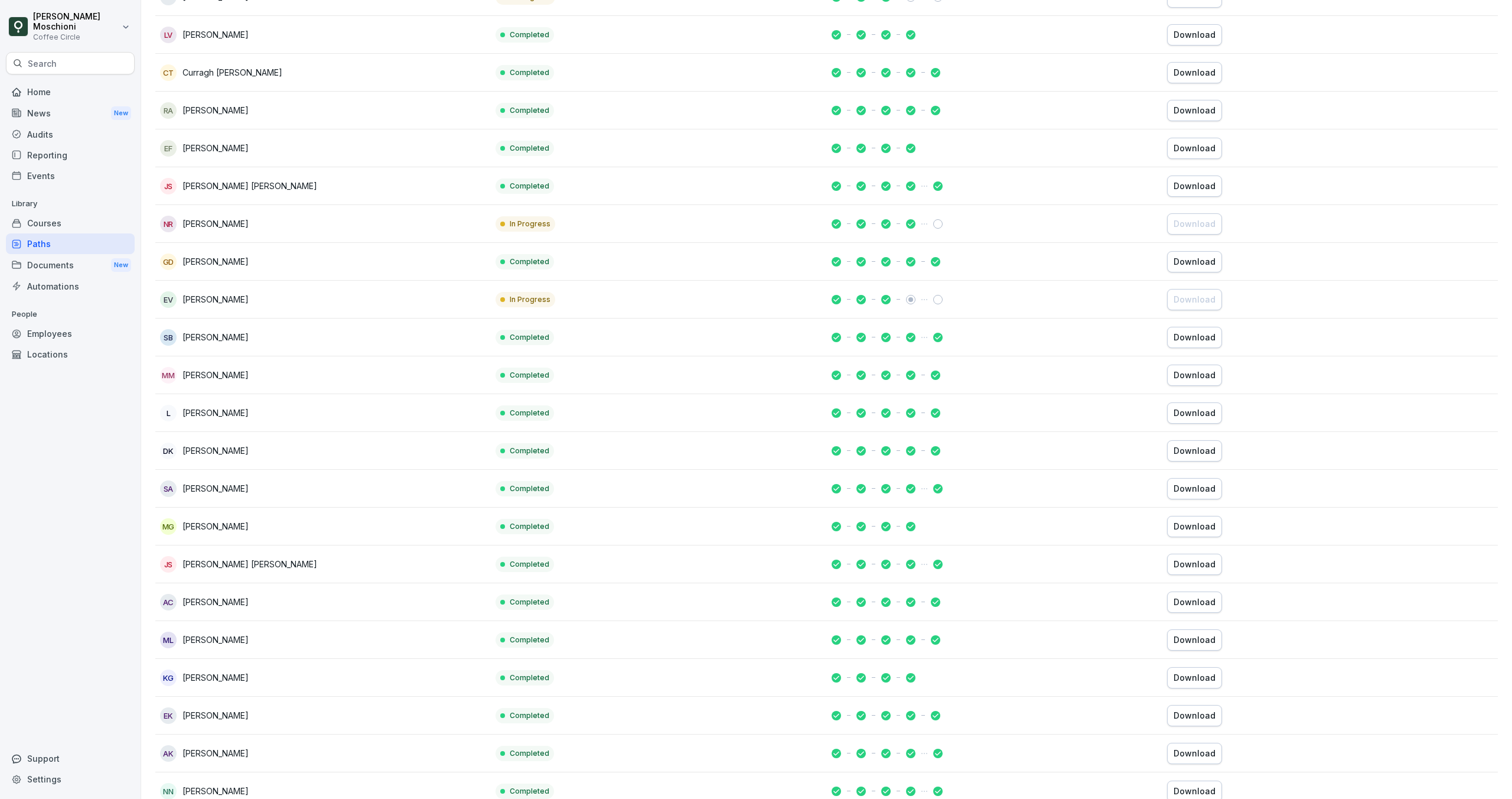 scroll, scrollTop: 0, scrollLeft: 0, axis: both 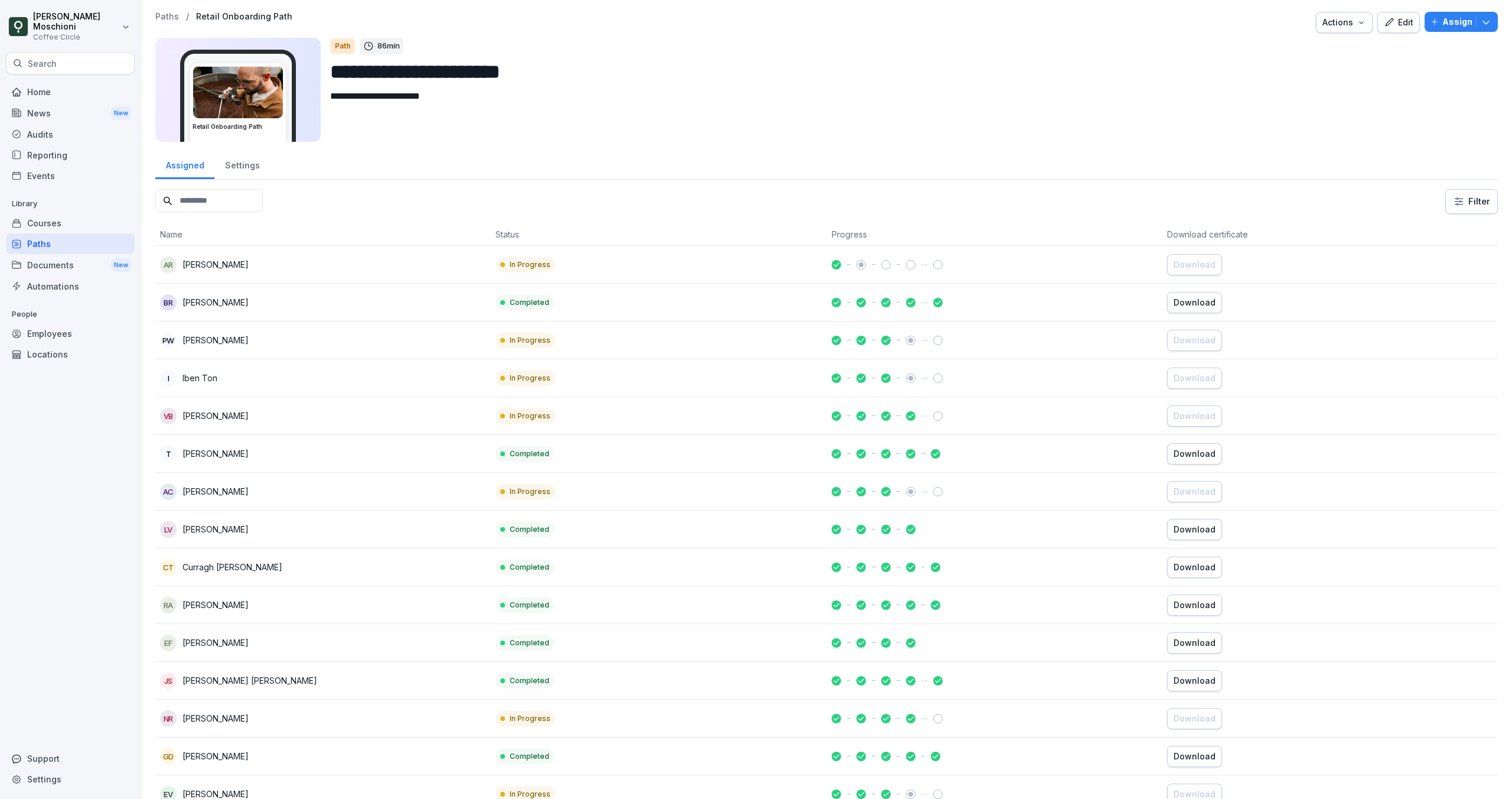 click on "**********" at bounding box center [826, 80] 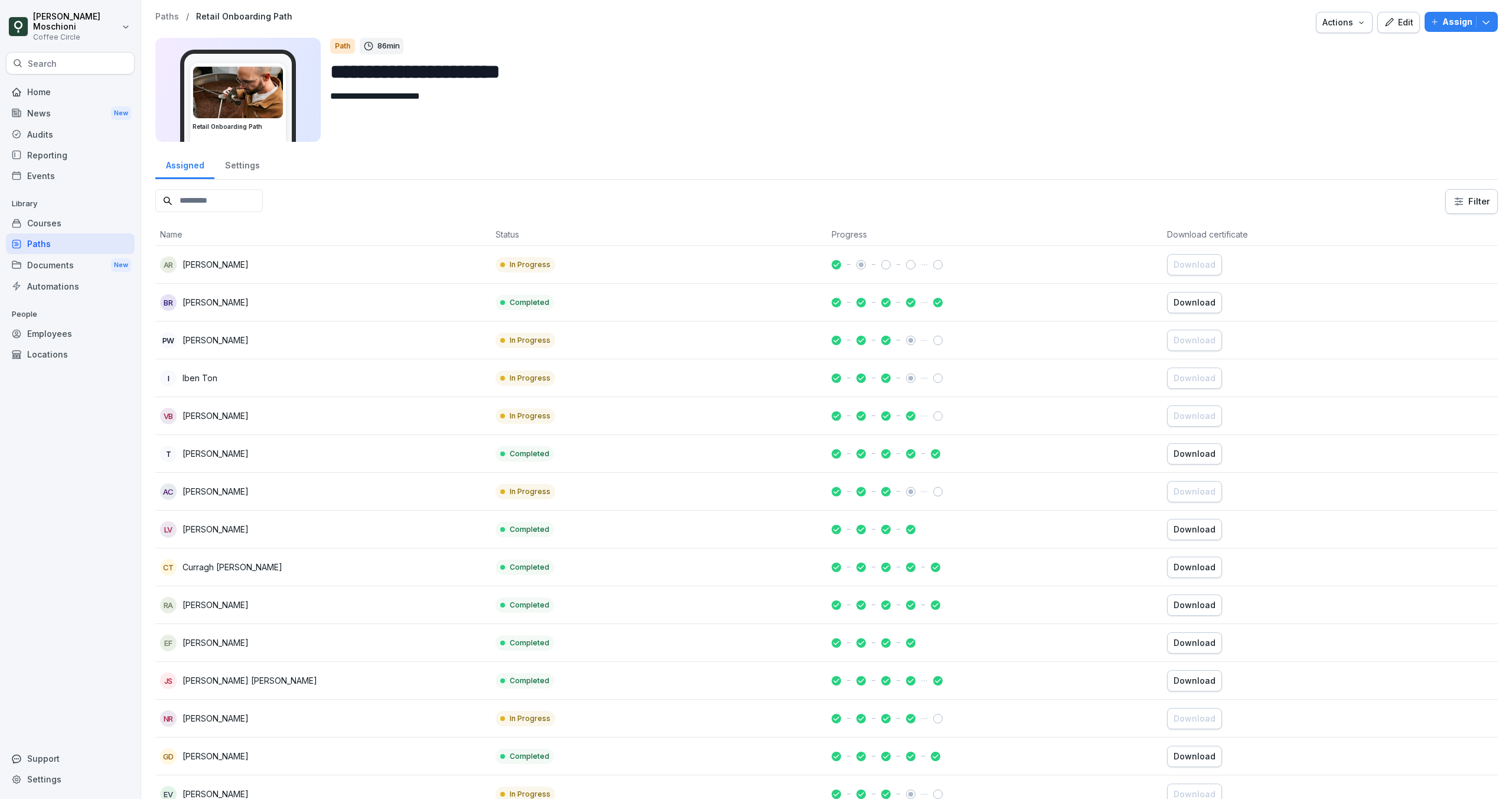 click on "Actions" at bounding box center (1344, 22) 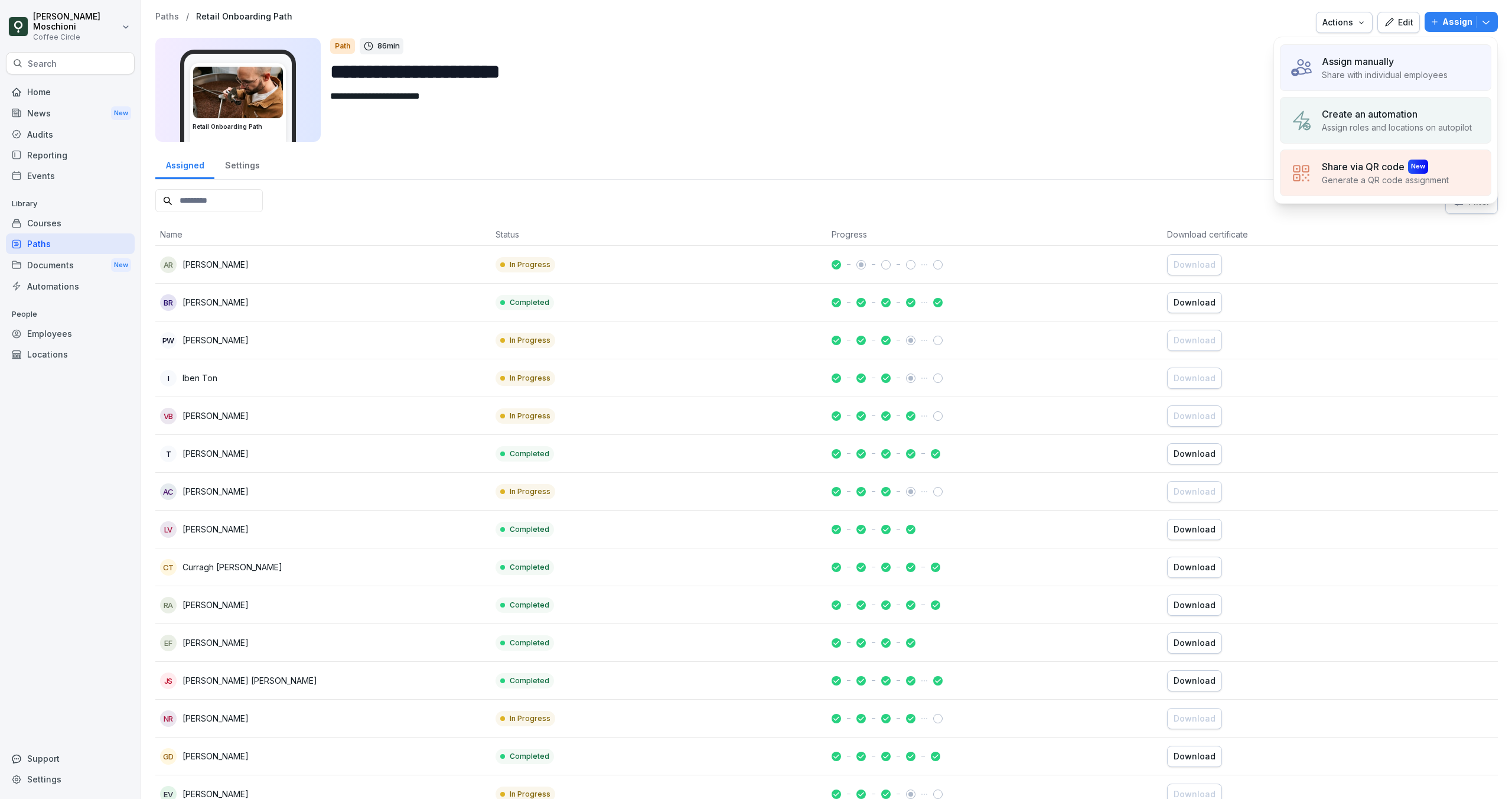 click on "Courses" at bounding box center (70, 223) 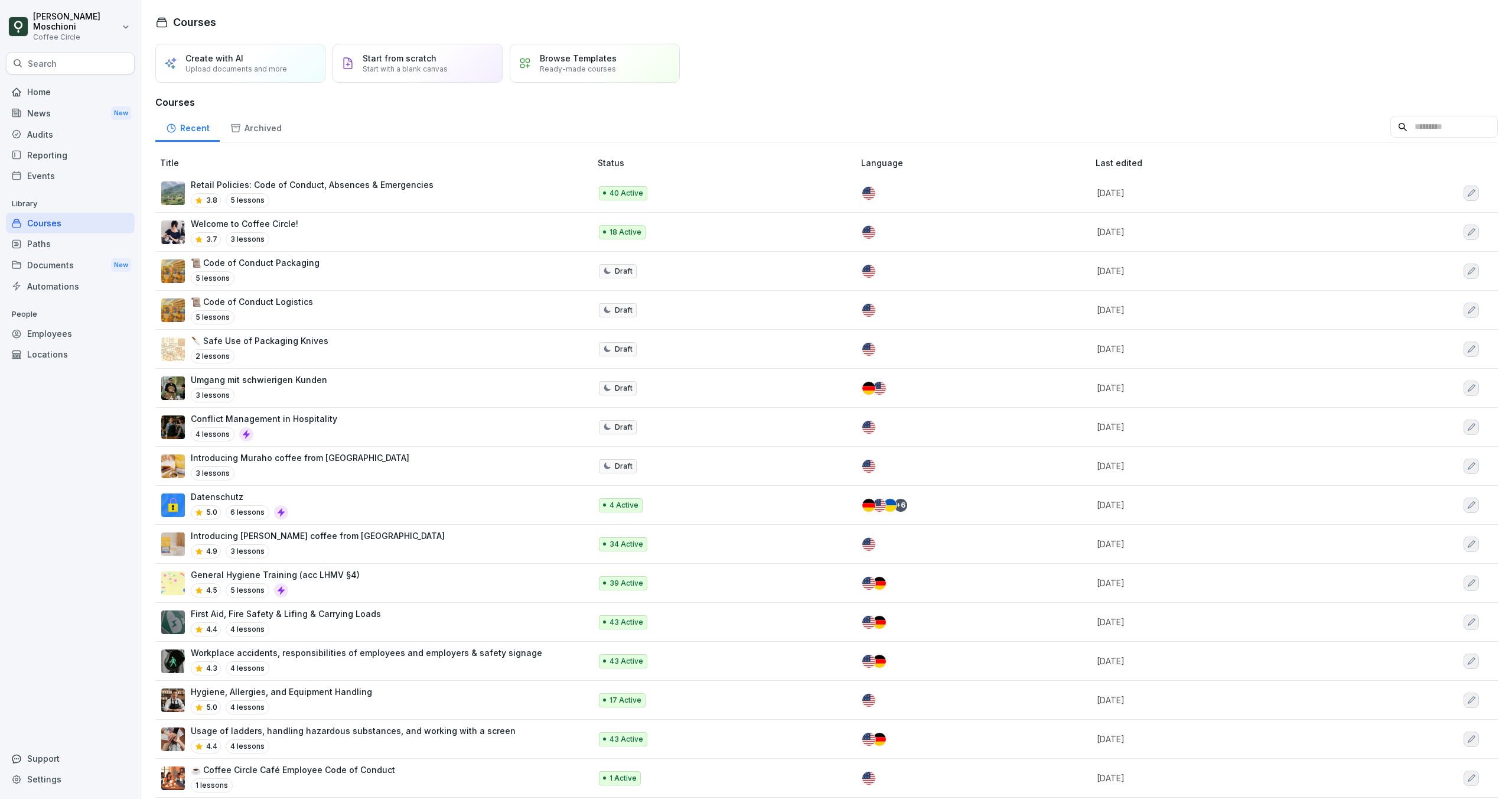 click on "Retail Policies: Code of Conduct, Absences & Emergencies  3.8 5 lessons" at bounding box center (312, 193) 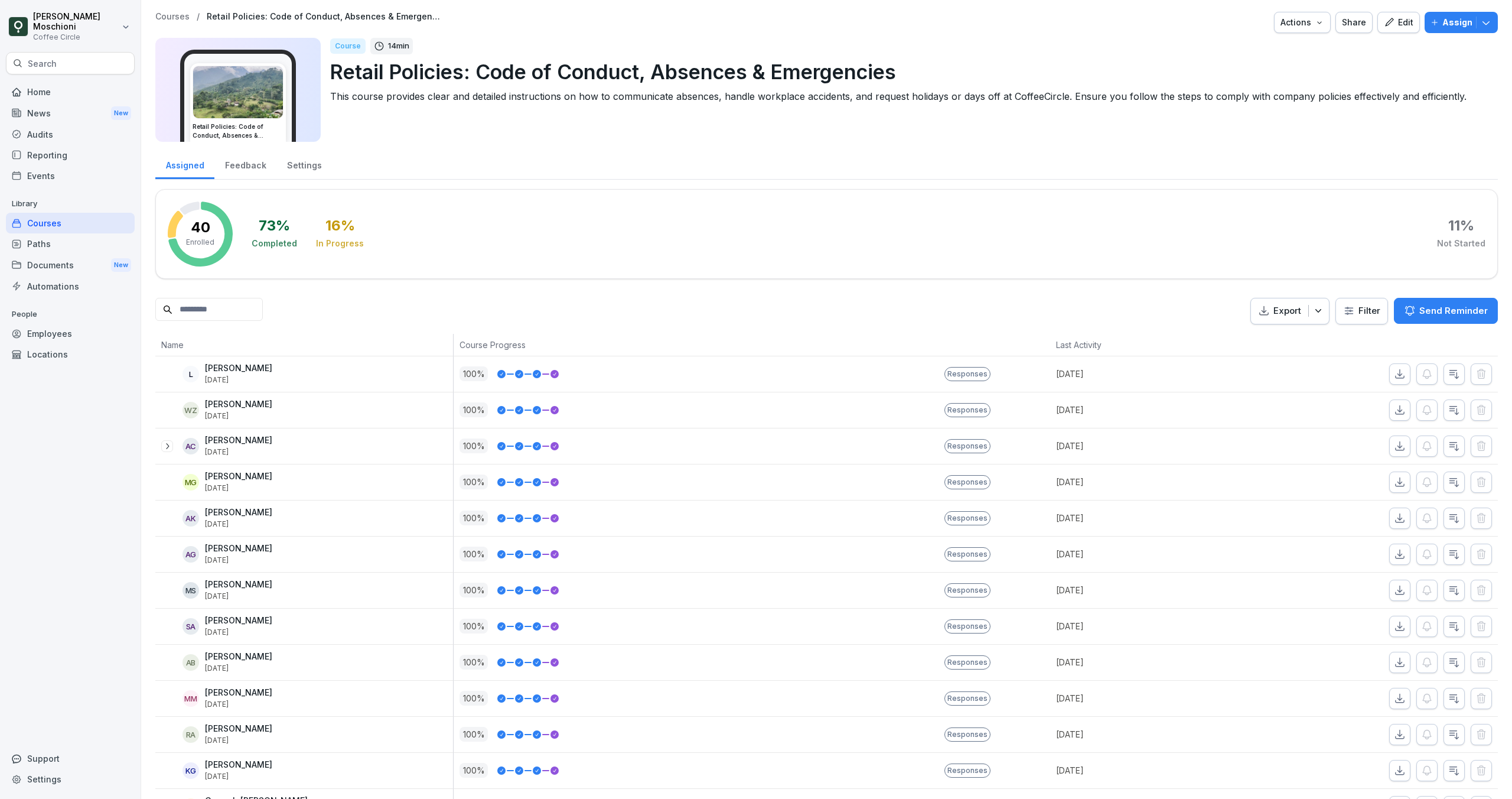 scroll, scrollTop: 0, scrollLeft: 0, axis: both 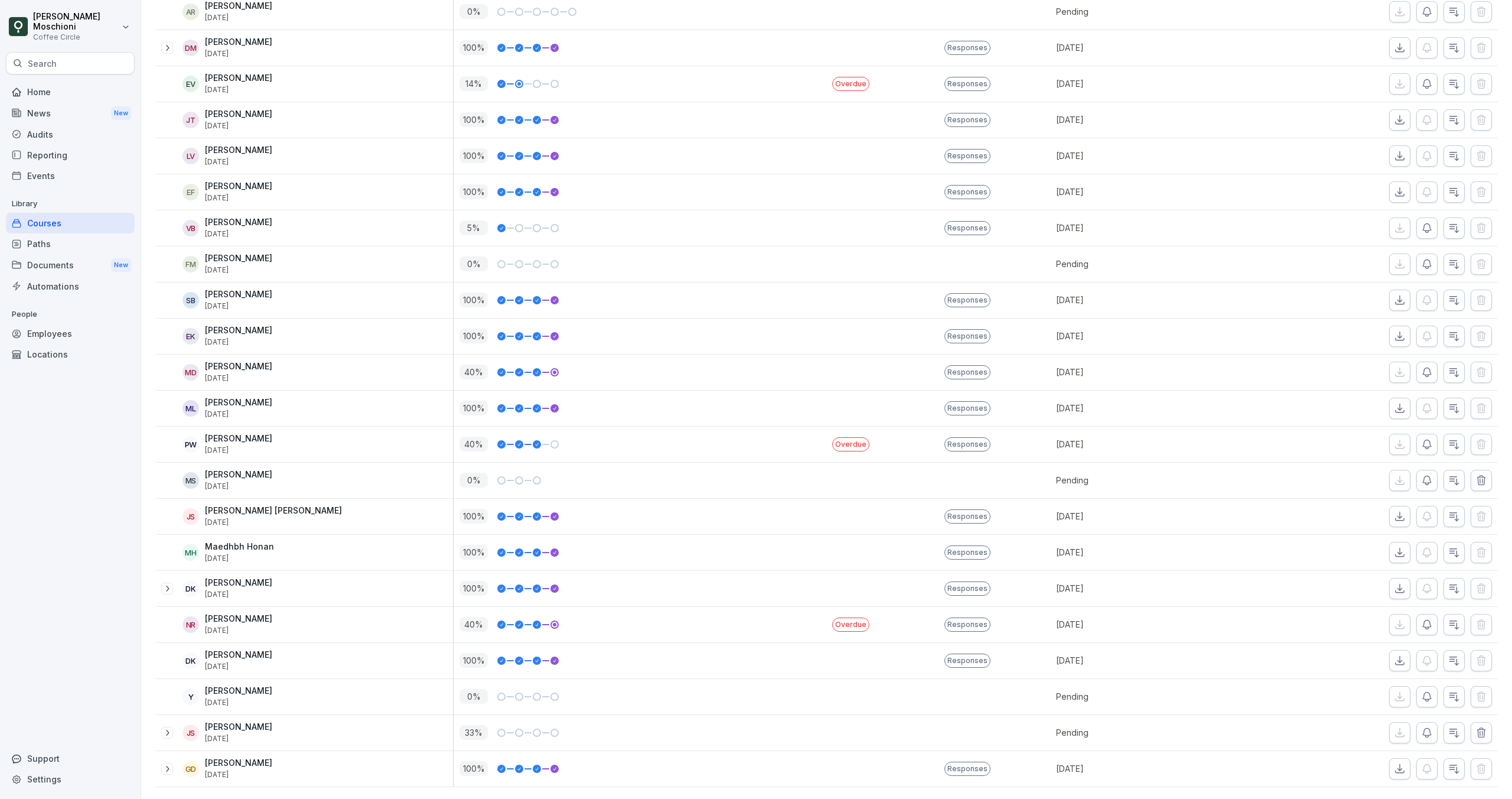 click on "100 %" at bounding box center (640, 517) 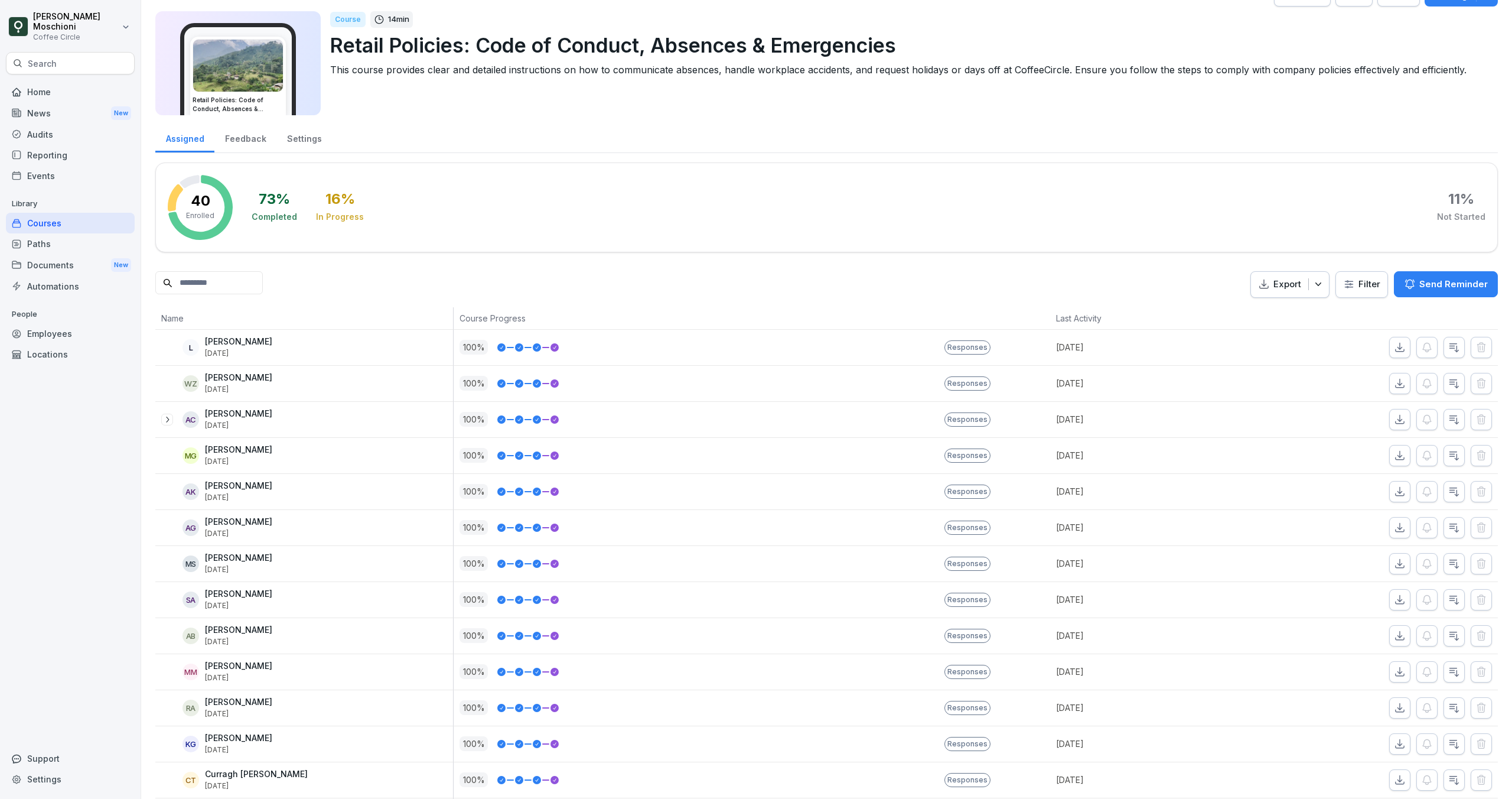 scroll, scrollTop: 0, scrollLeft: 0, axis: both 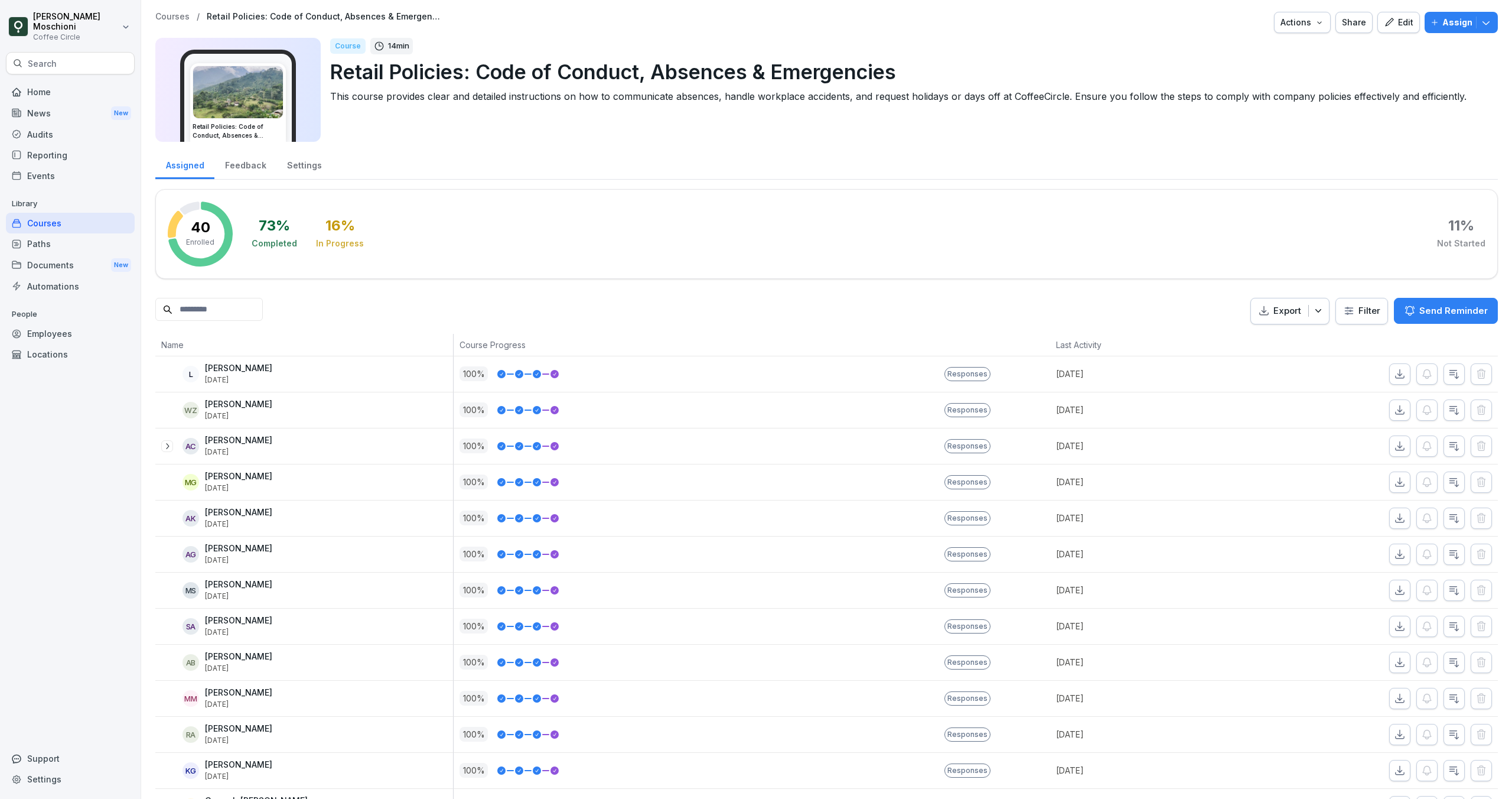 click on "Assign" at bounding box center [1461, 22] 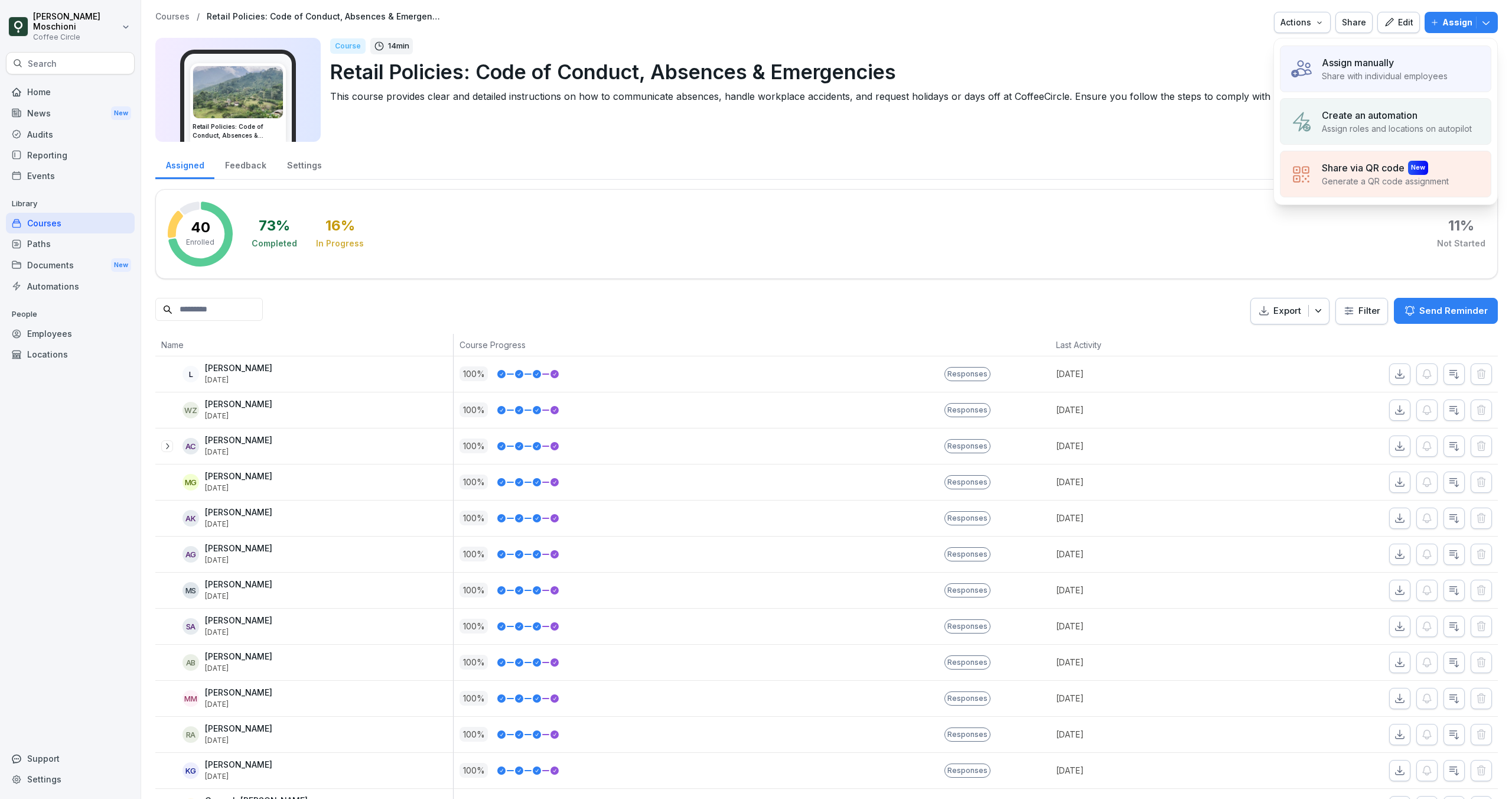 click on "Share with individual employees" at bounding box center (1384, 76) 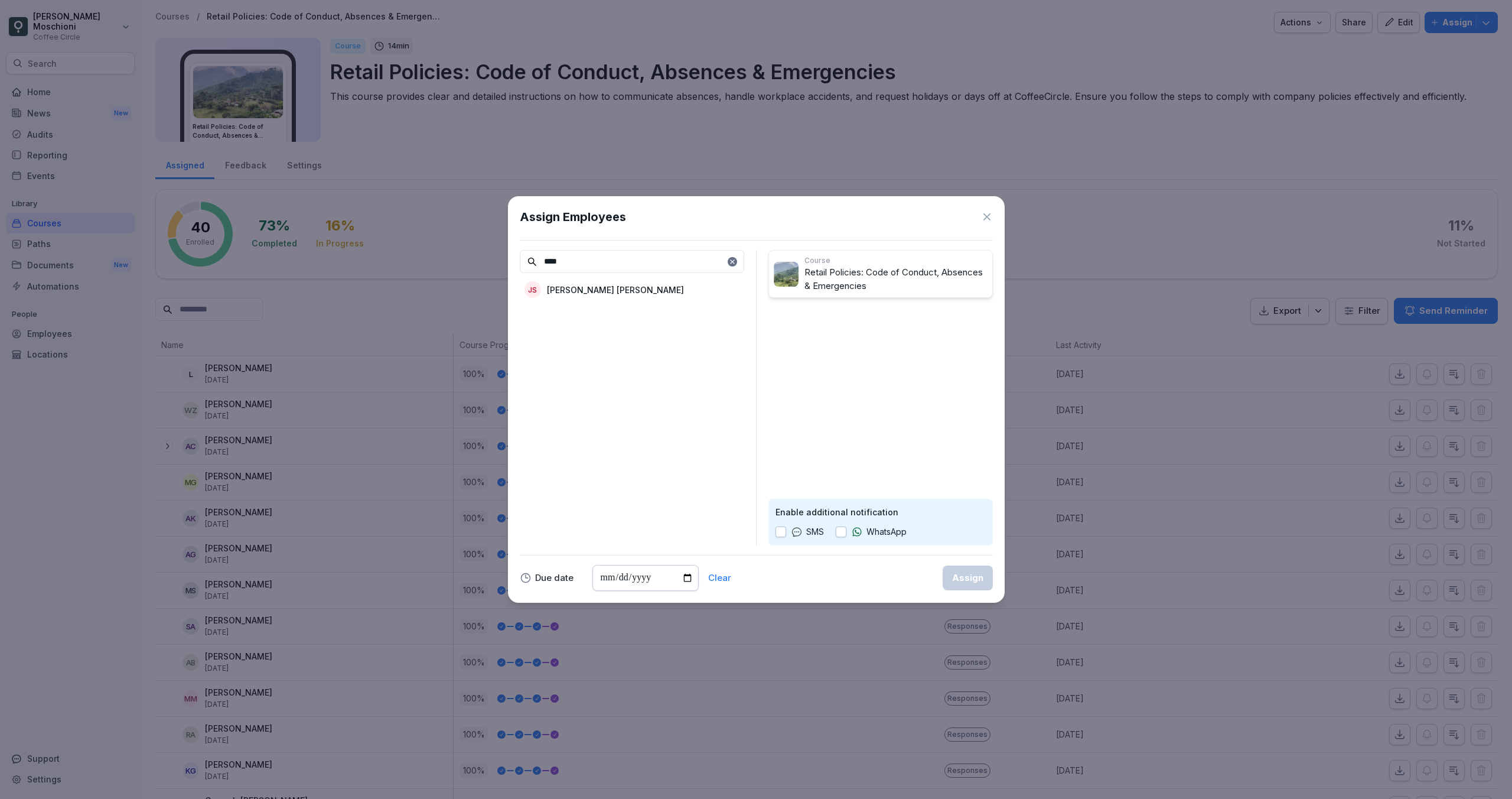 type on "****" 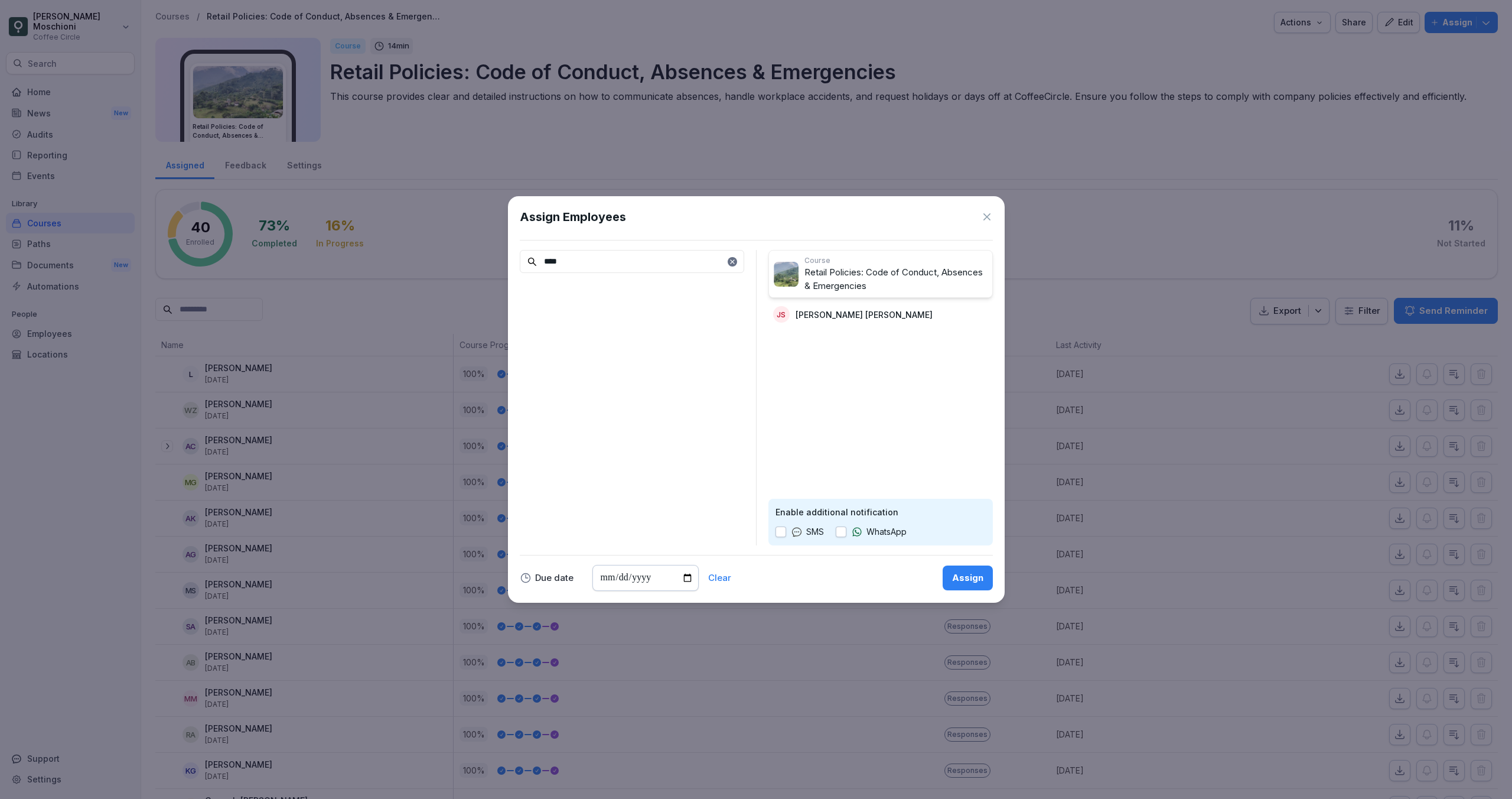 click on "Assign" at bounding box center [967, 578] 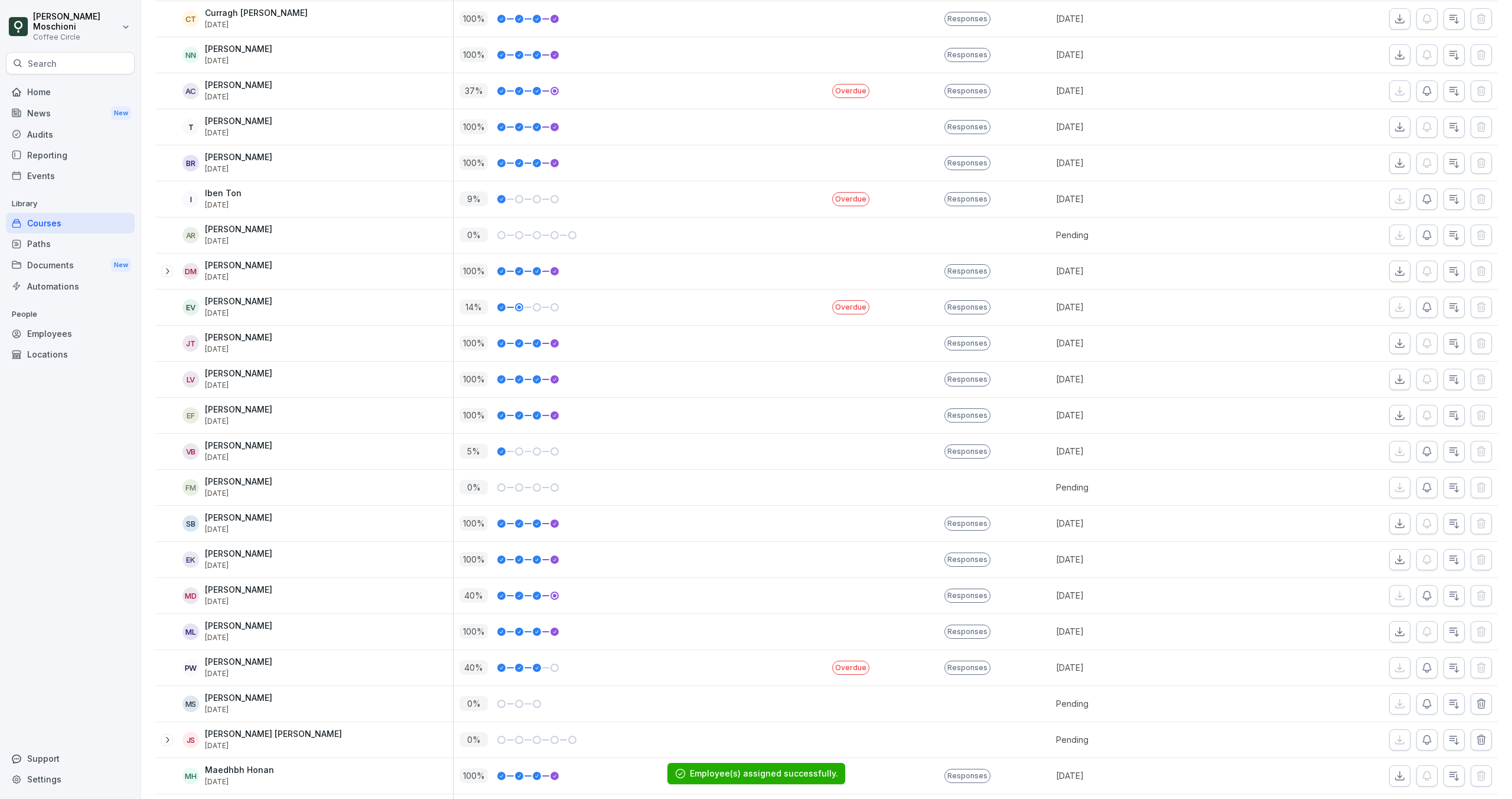 scroll, scrollTop: 1011, scrollLeft: 0, axis: vertical 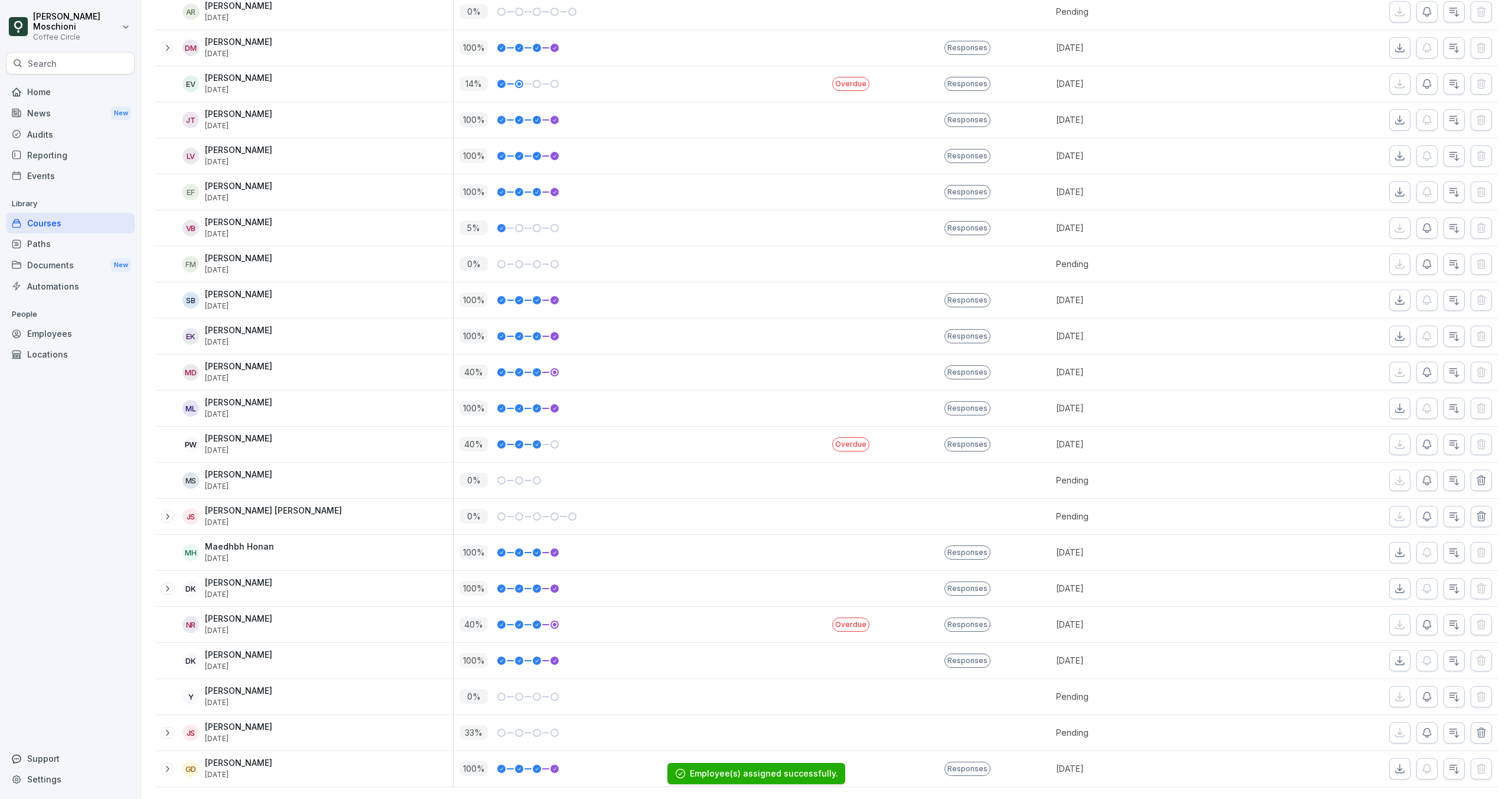 click on "[PERSON_NAME] [PERSON_NAME]" at bounding box center [273, 511] 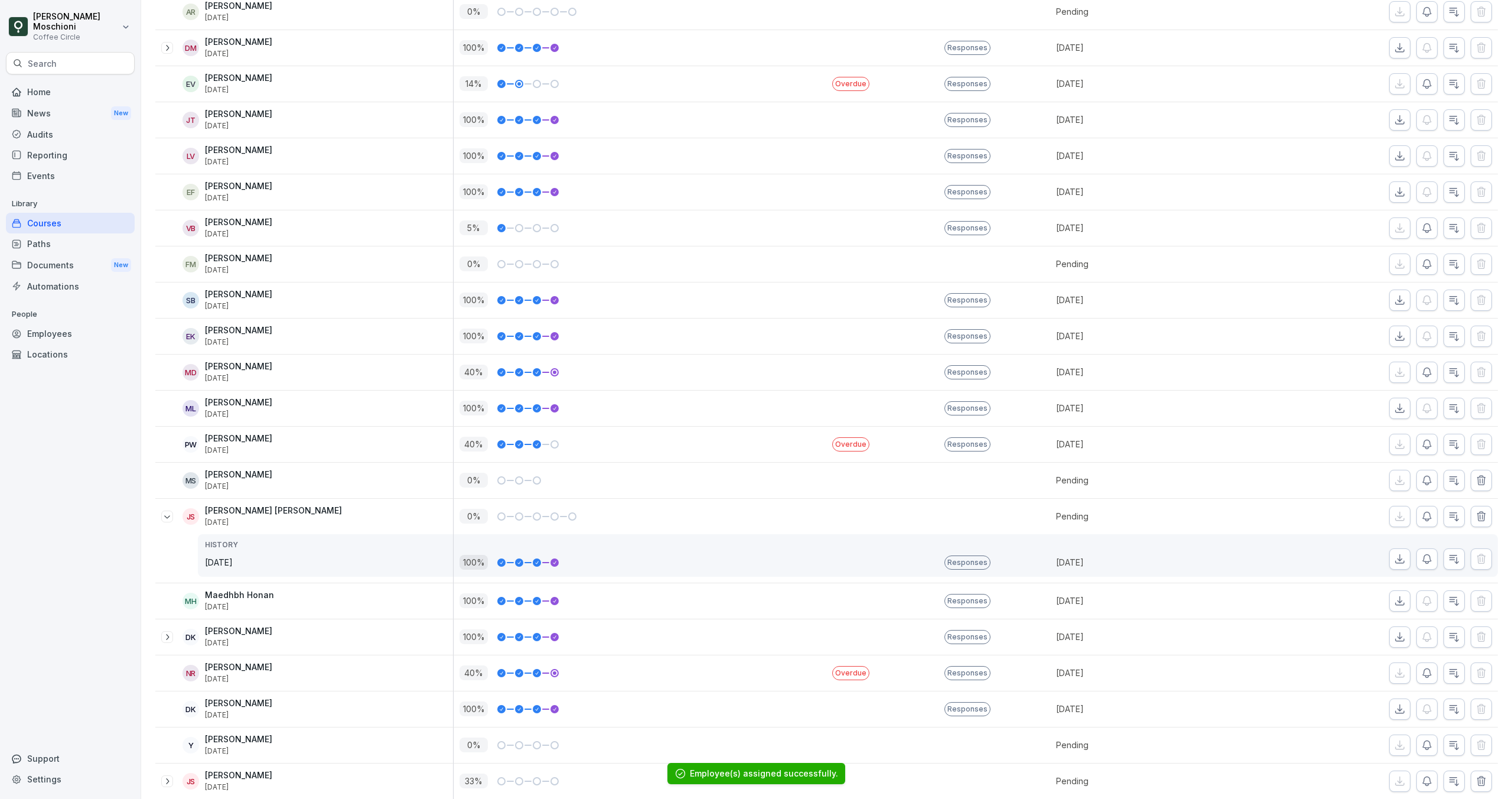 click at bounding box center [167, 517] 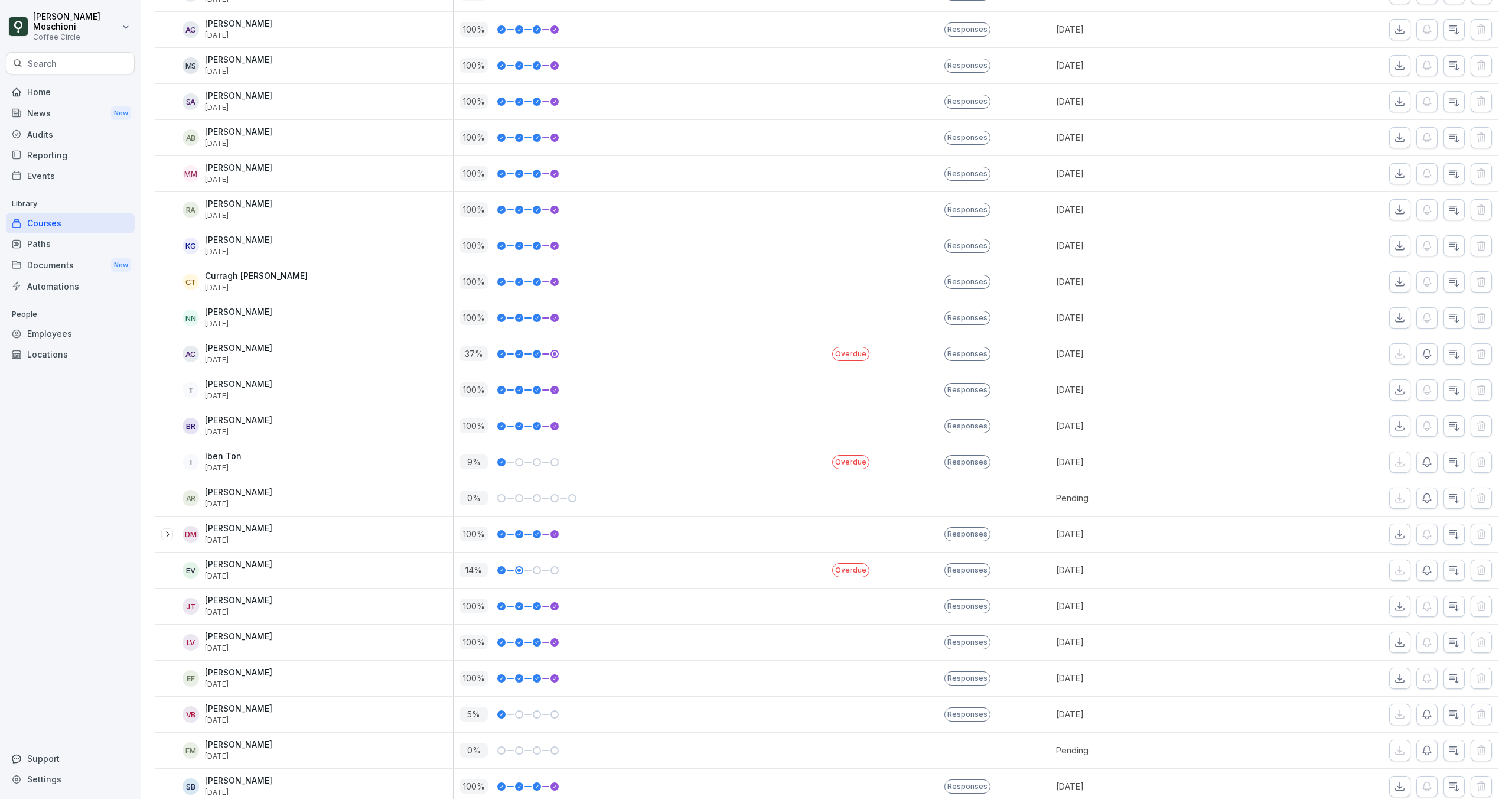 scroll, scrollTop: 446, scrollLeft: 0, axis: vertical 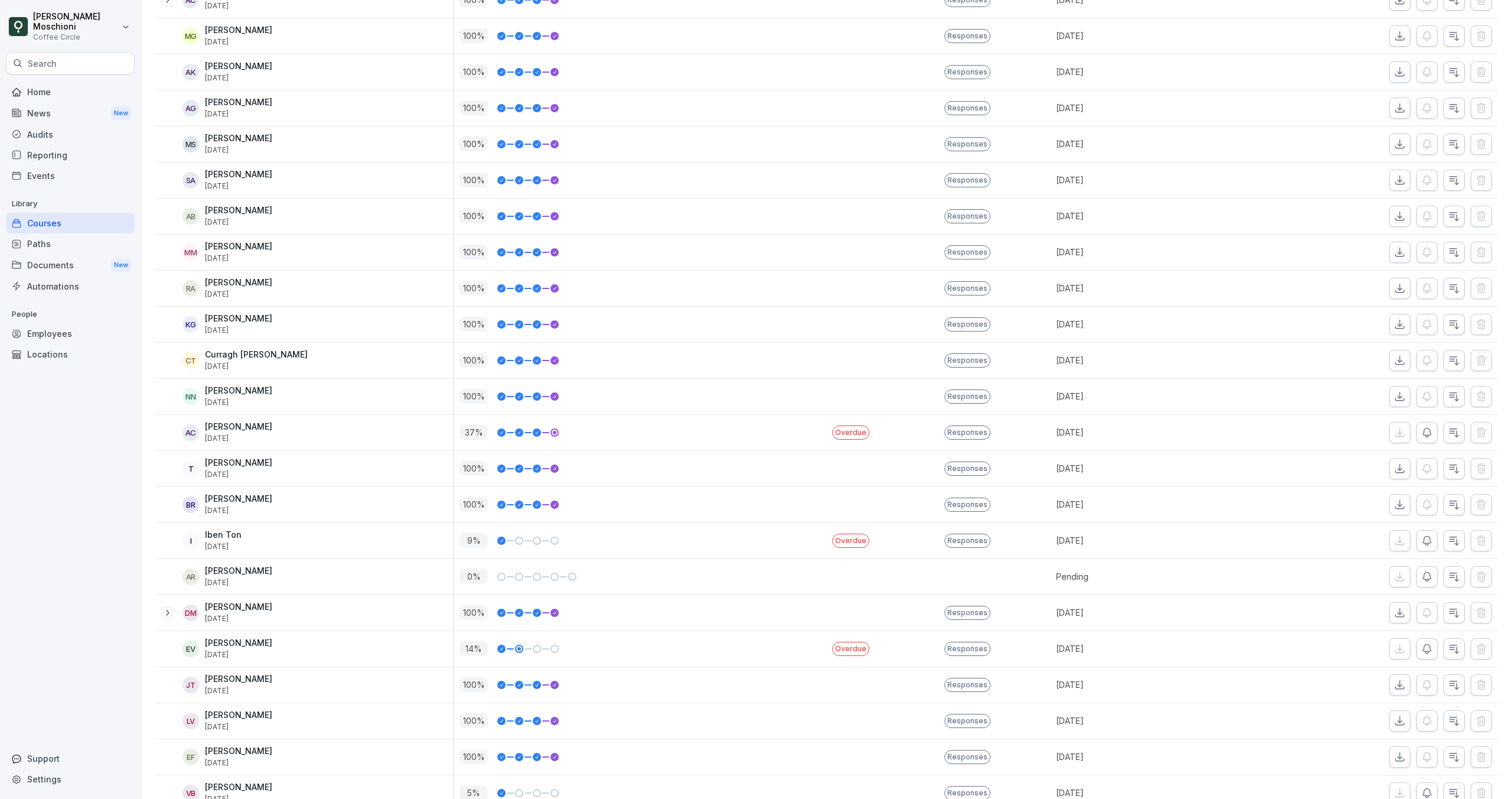 click on "Courses" at bounding box center [70, 223] 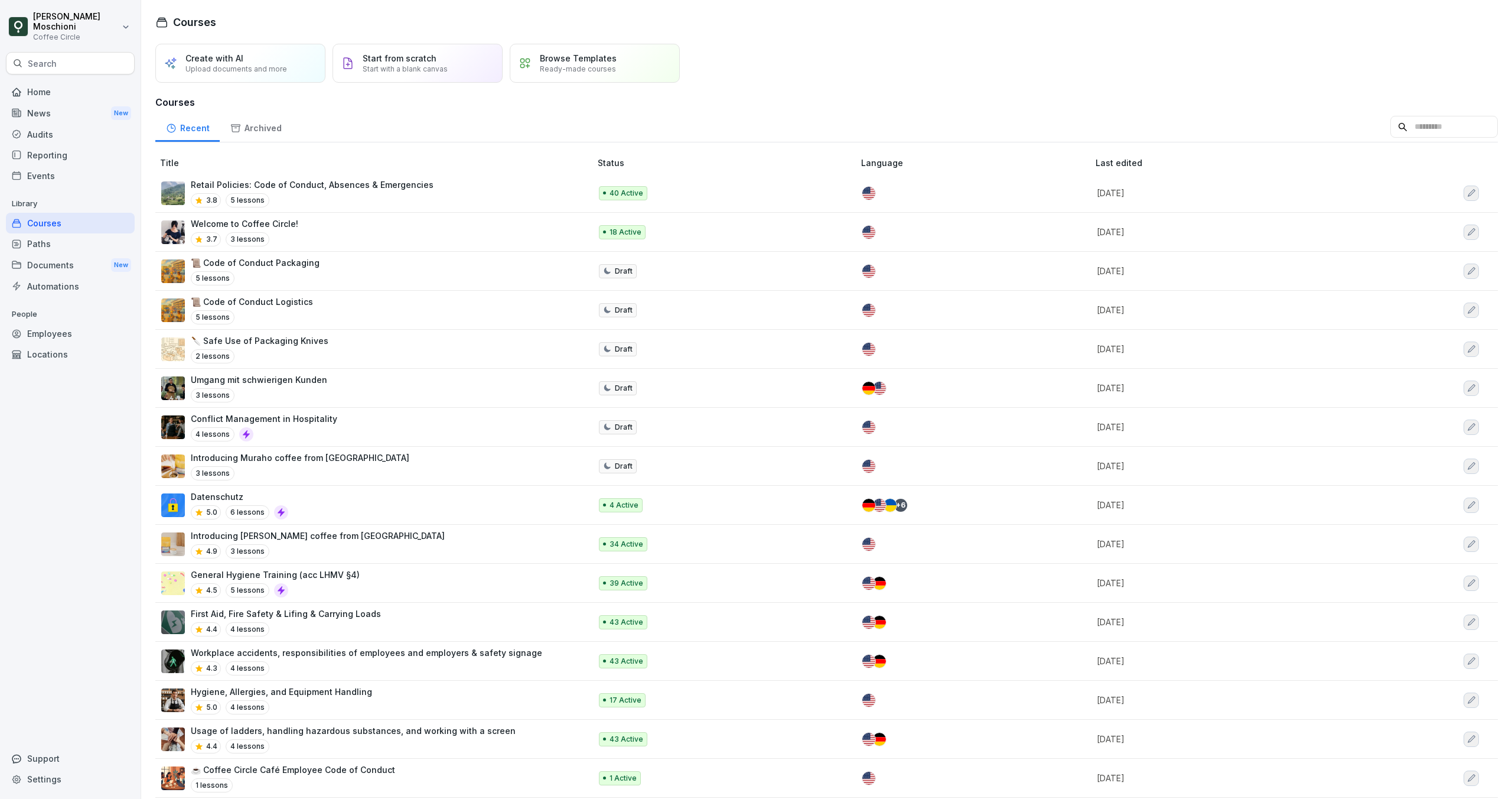 click at bounding box center (1444, 127) 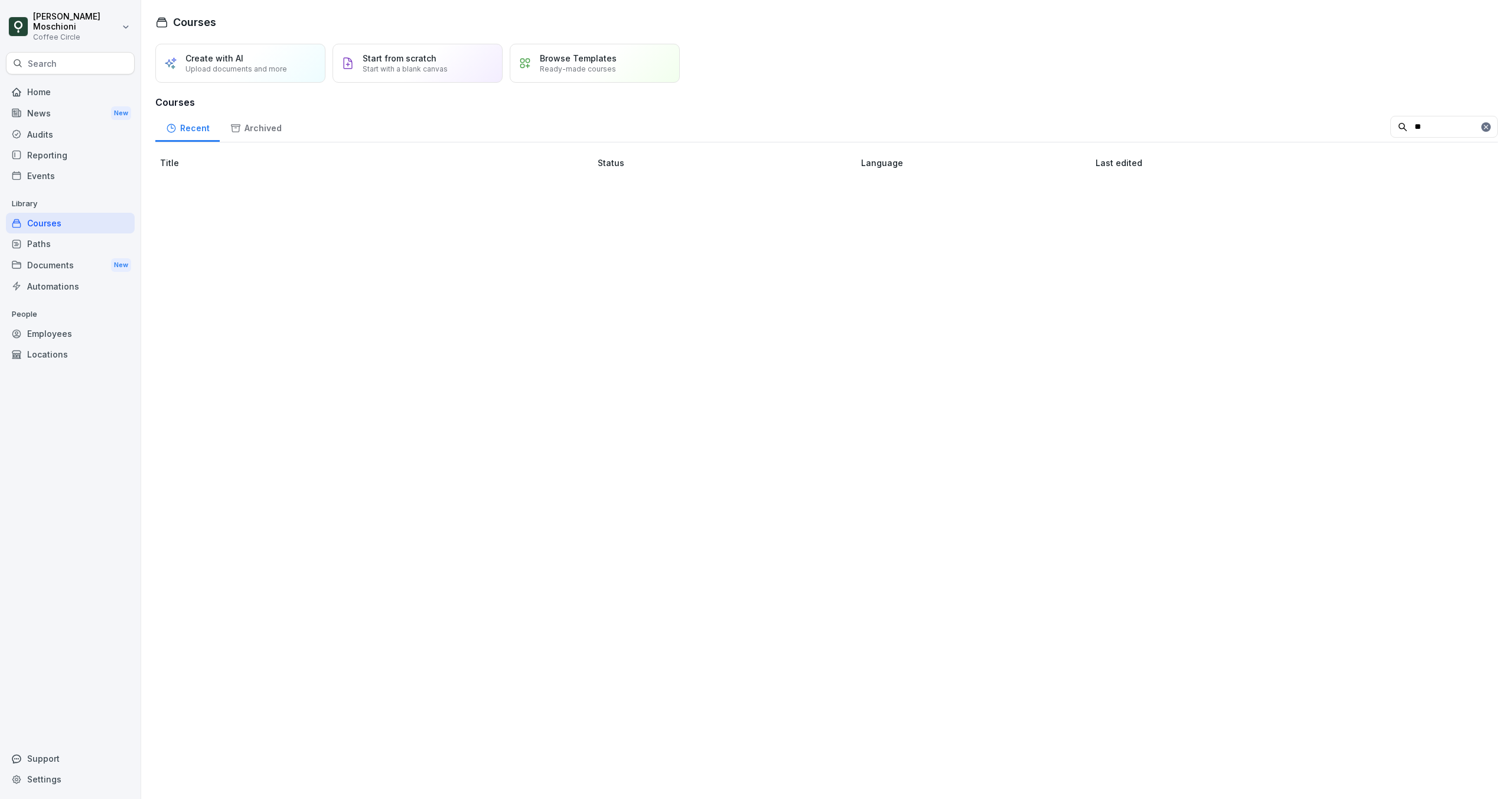 type on "*" 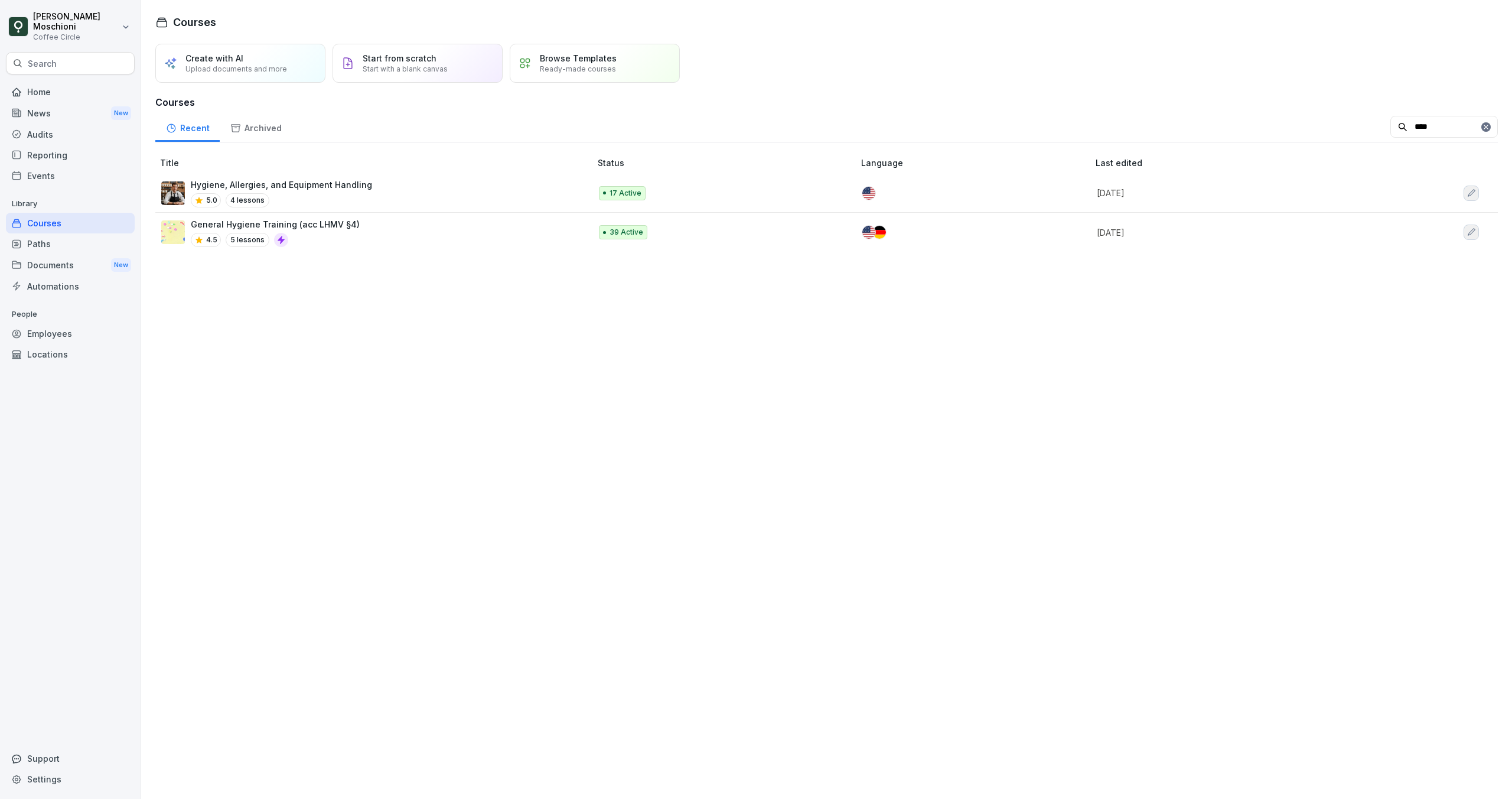type on "****" 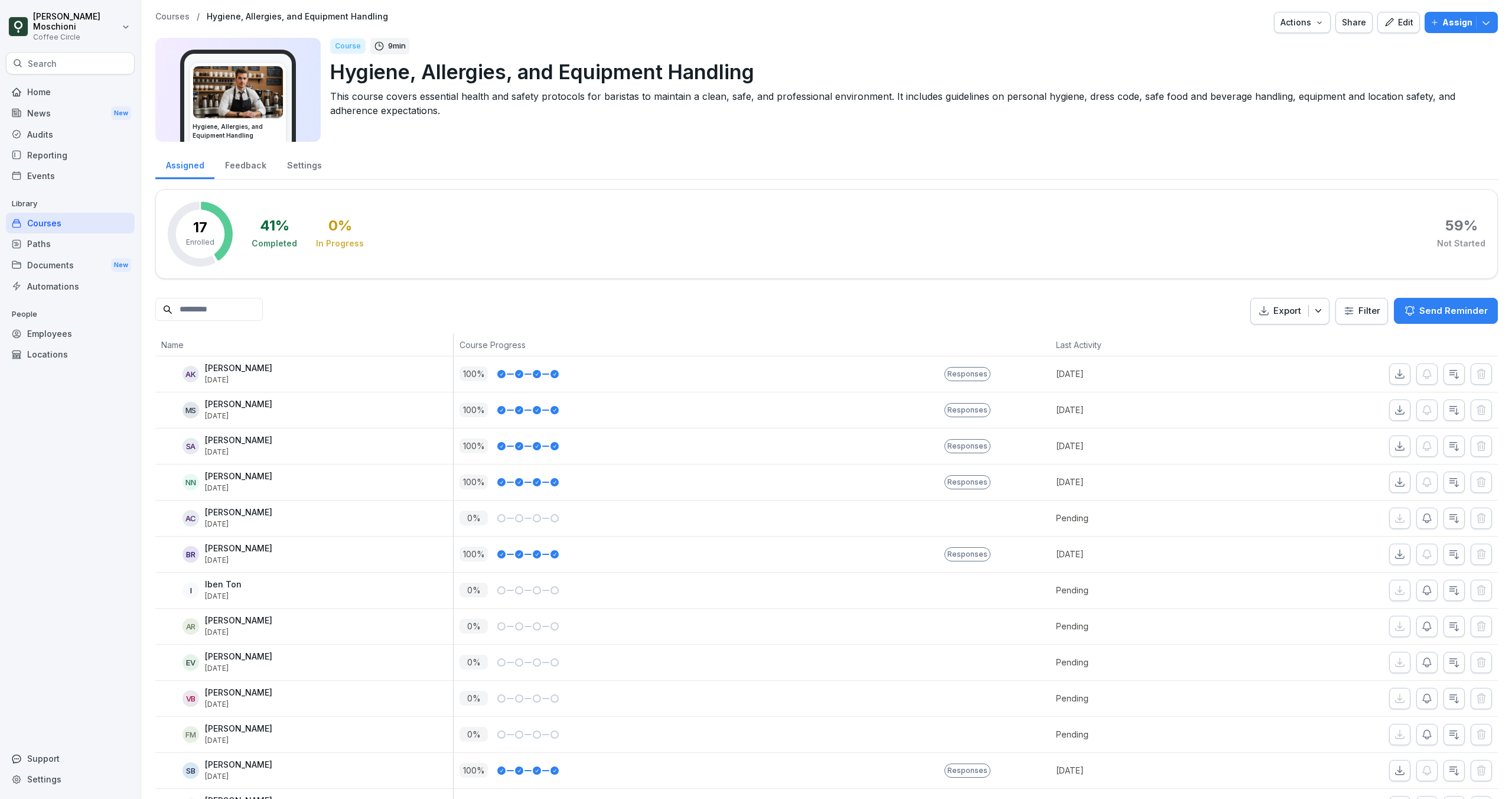 scroll, scrollTop: 0, scrollLeft: 0, axis: both 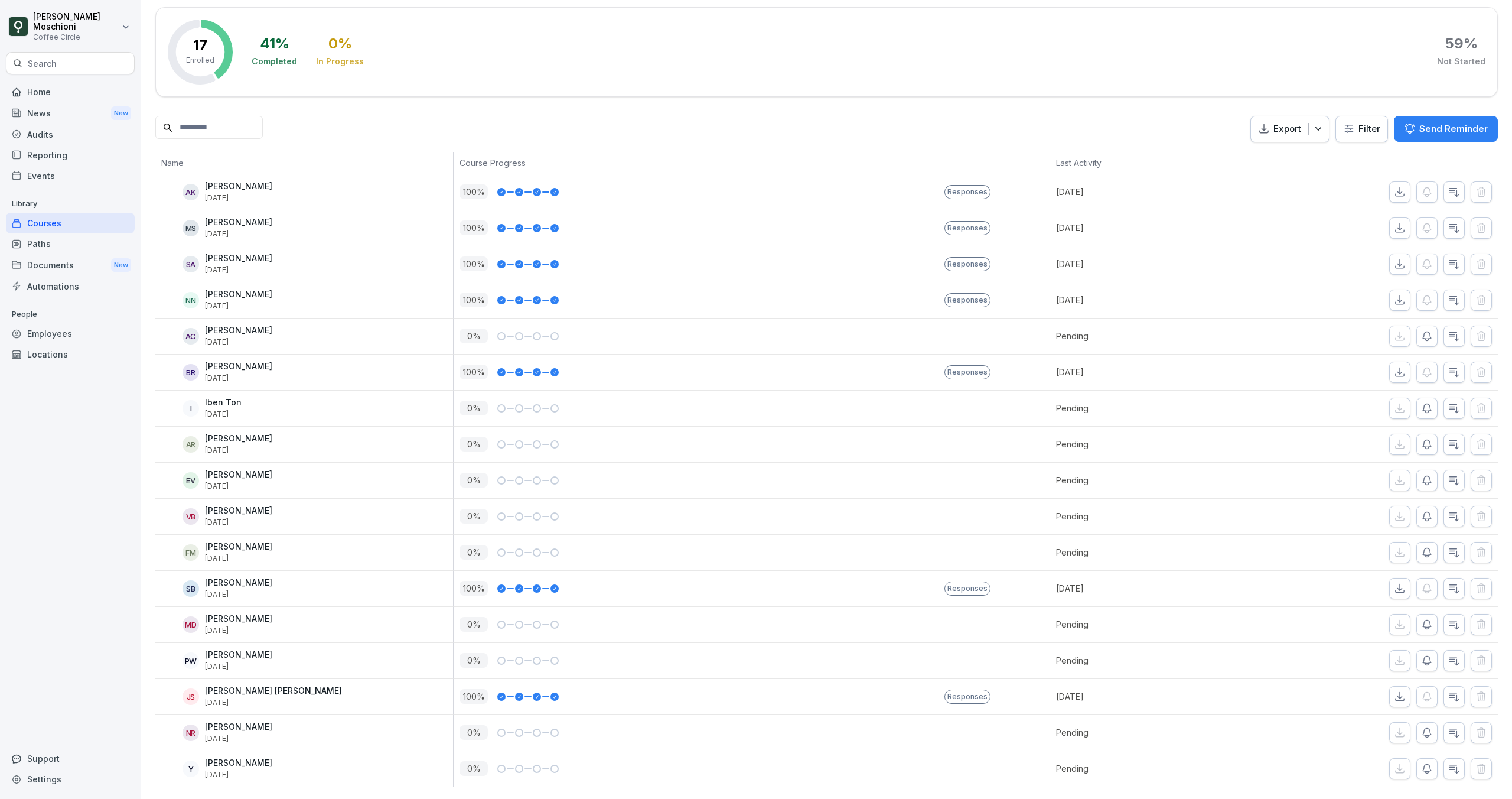click on "Responses" at bounding box center [967, 697] 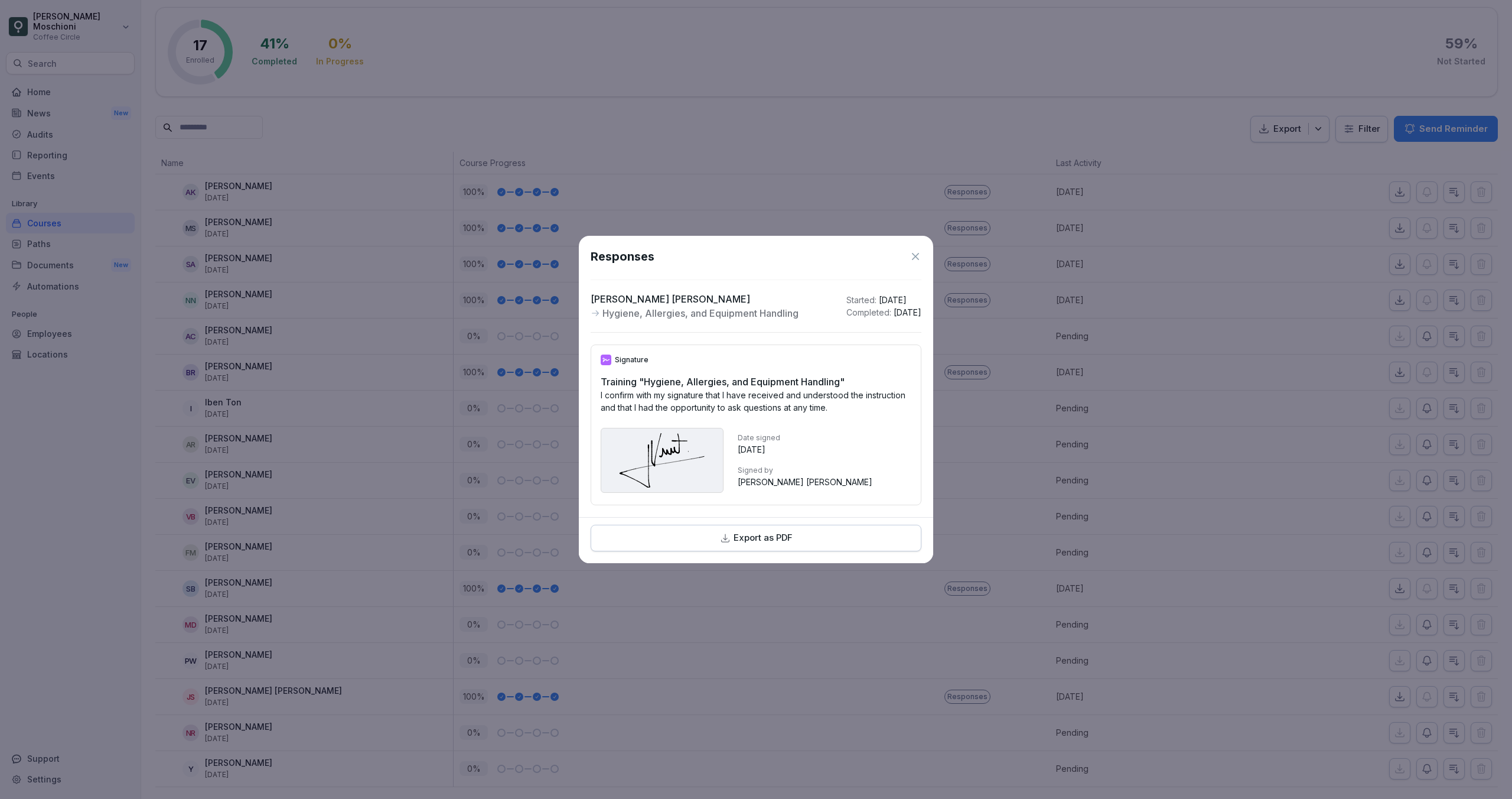type 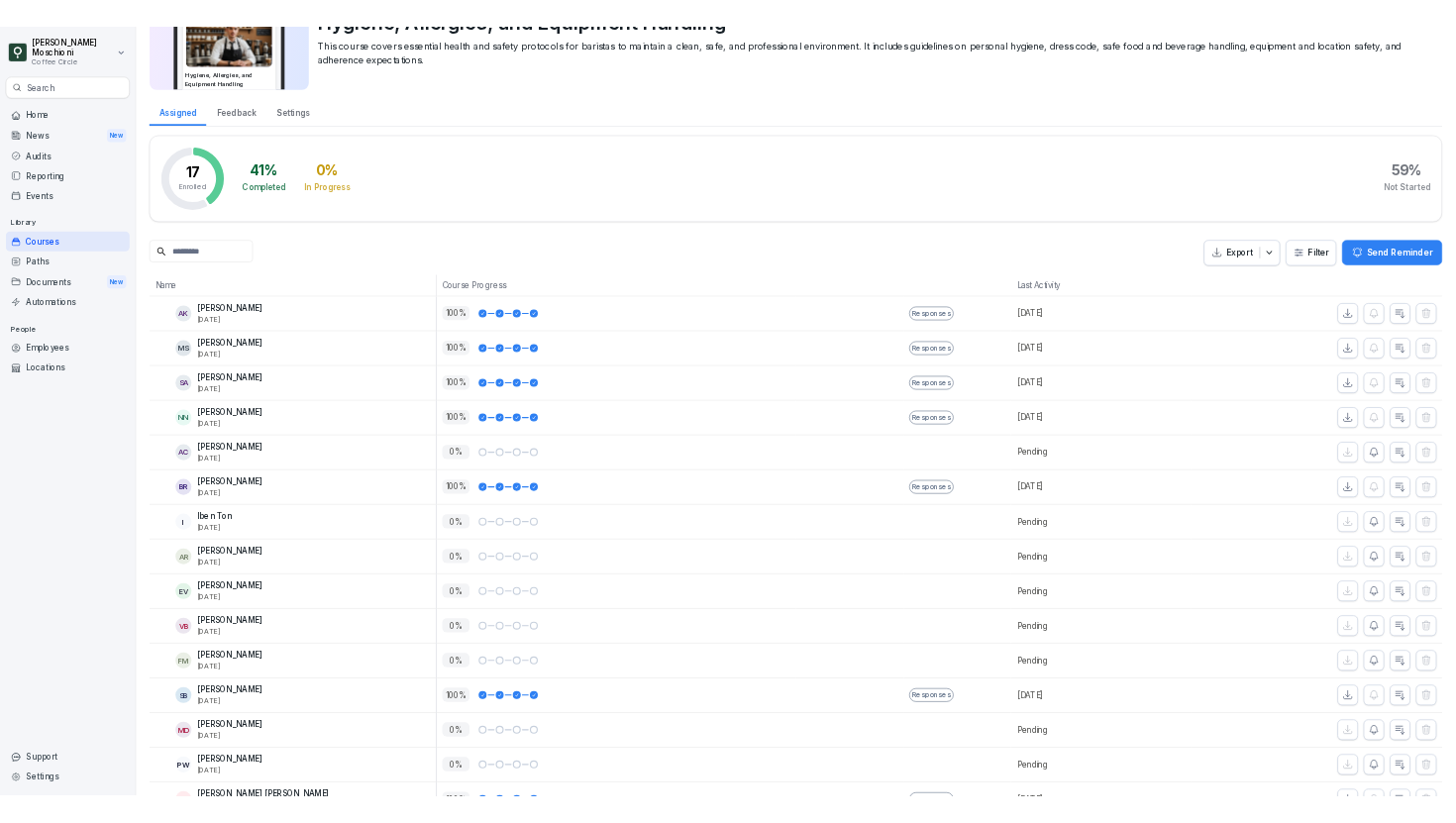 scroll, scrollTop: 0, scrollLeft: 0, axis: both 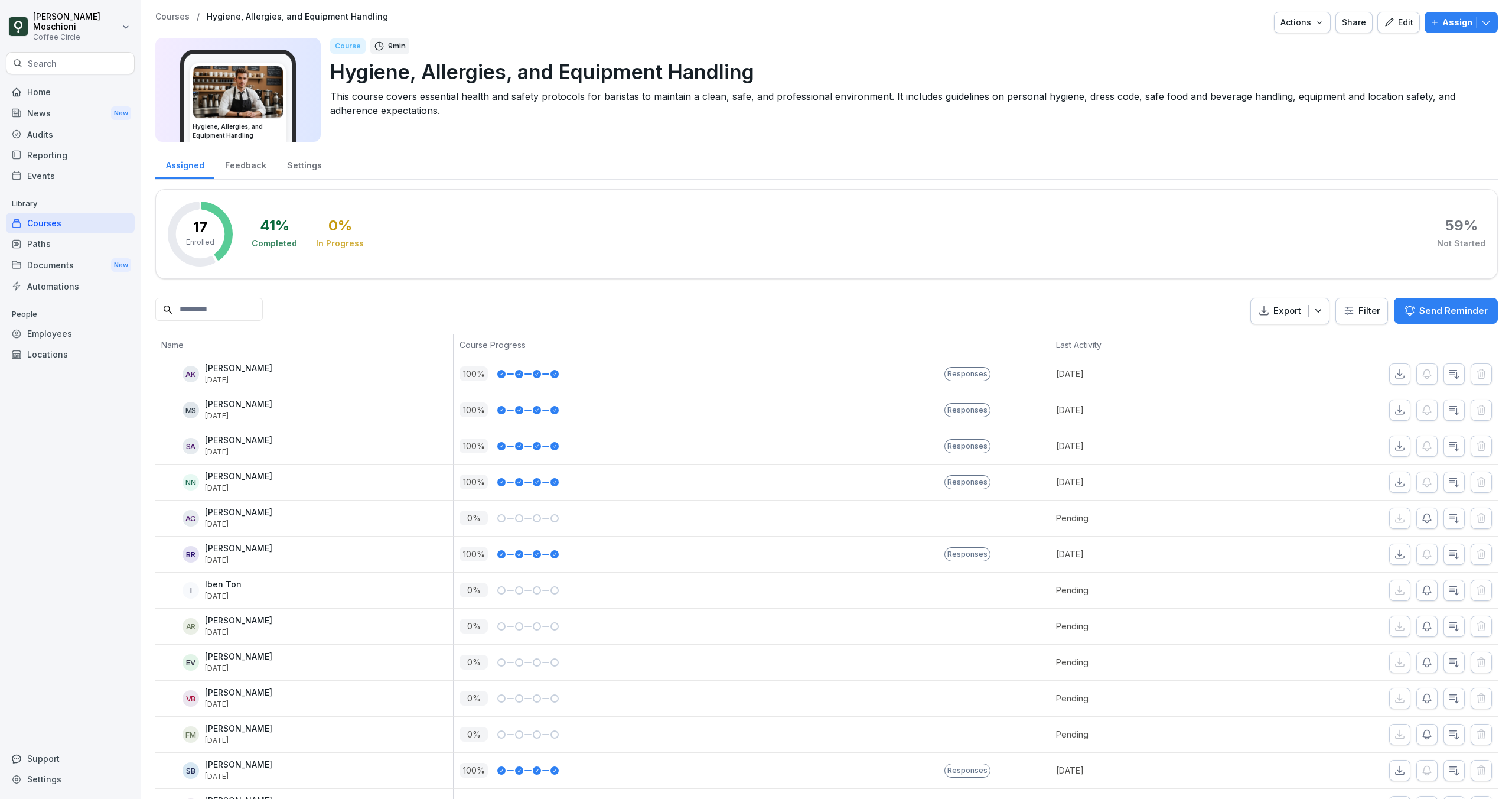 click on "Assign" at bounding box center (1457, 22) 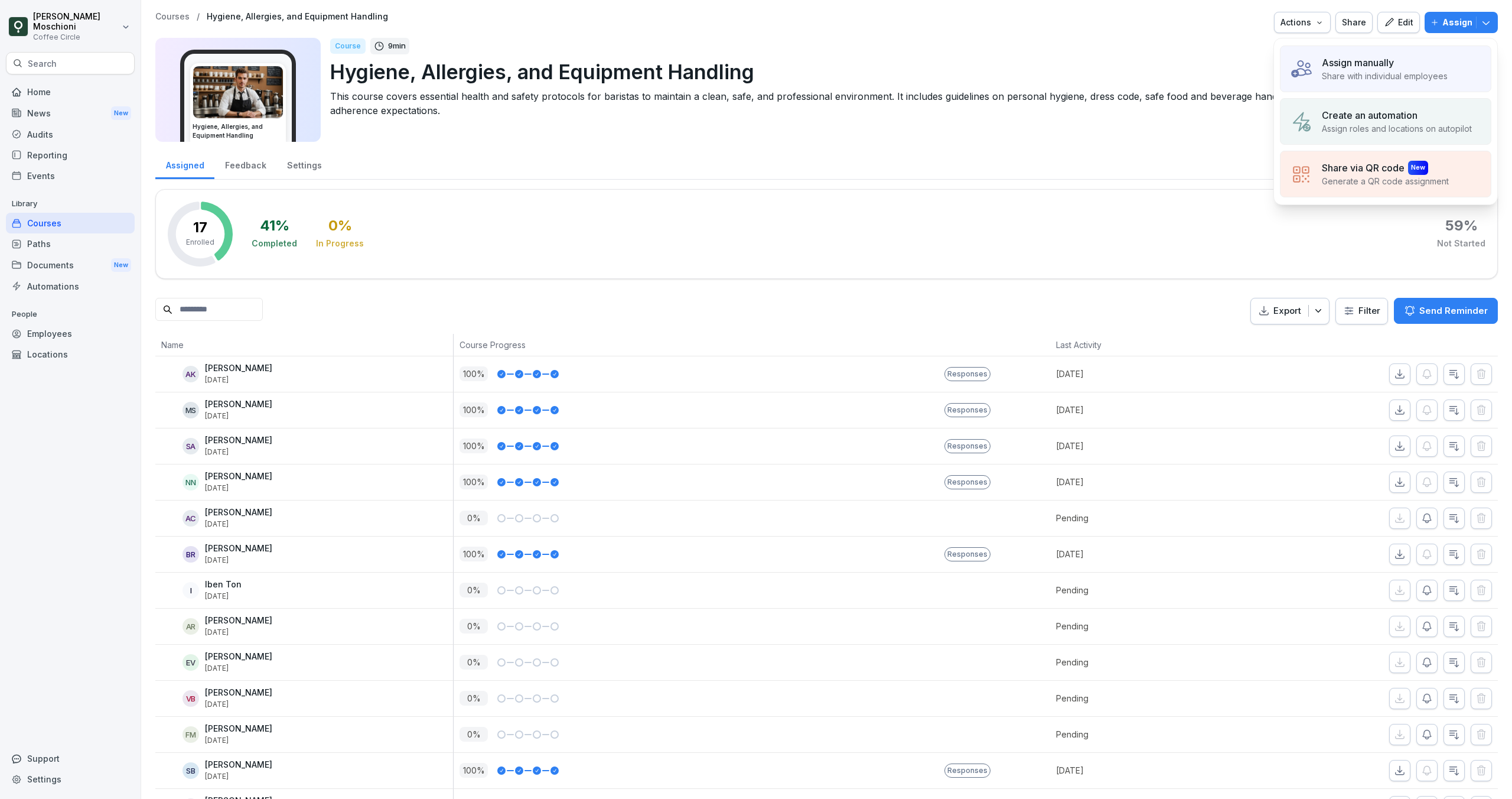 click on "Share with individual employees" at bounding box center (1384, 76) 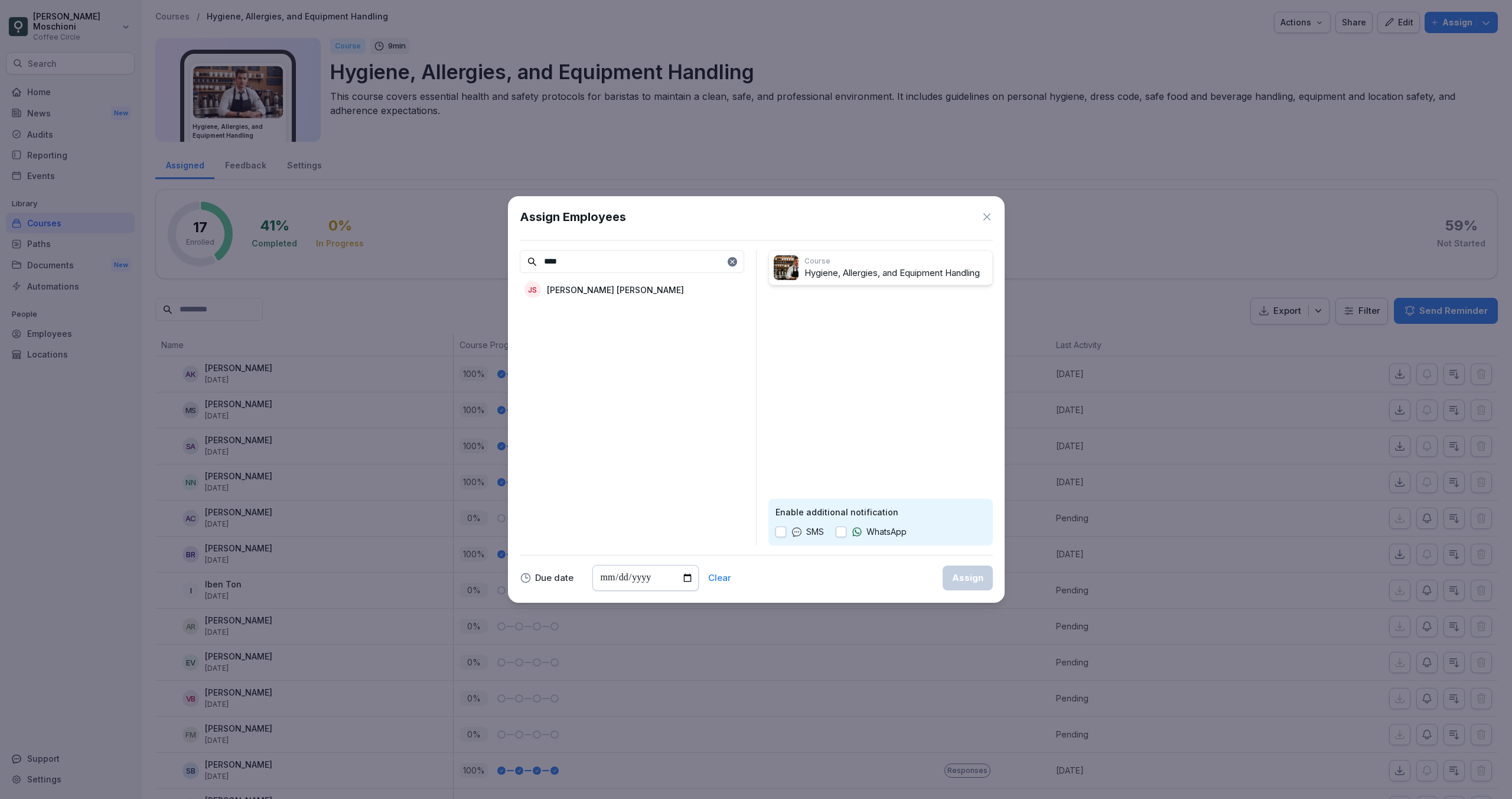 type on "****" 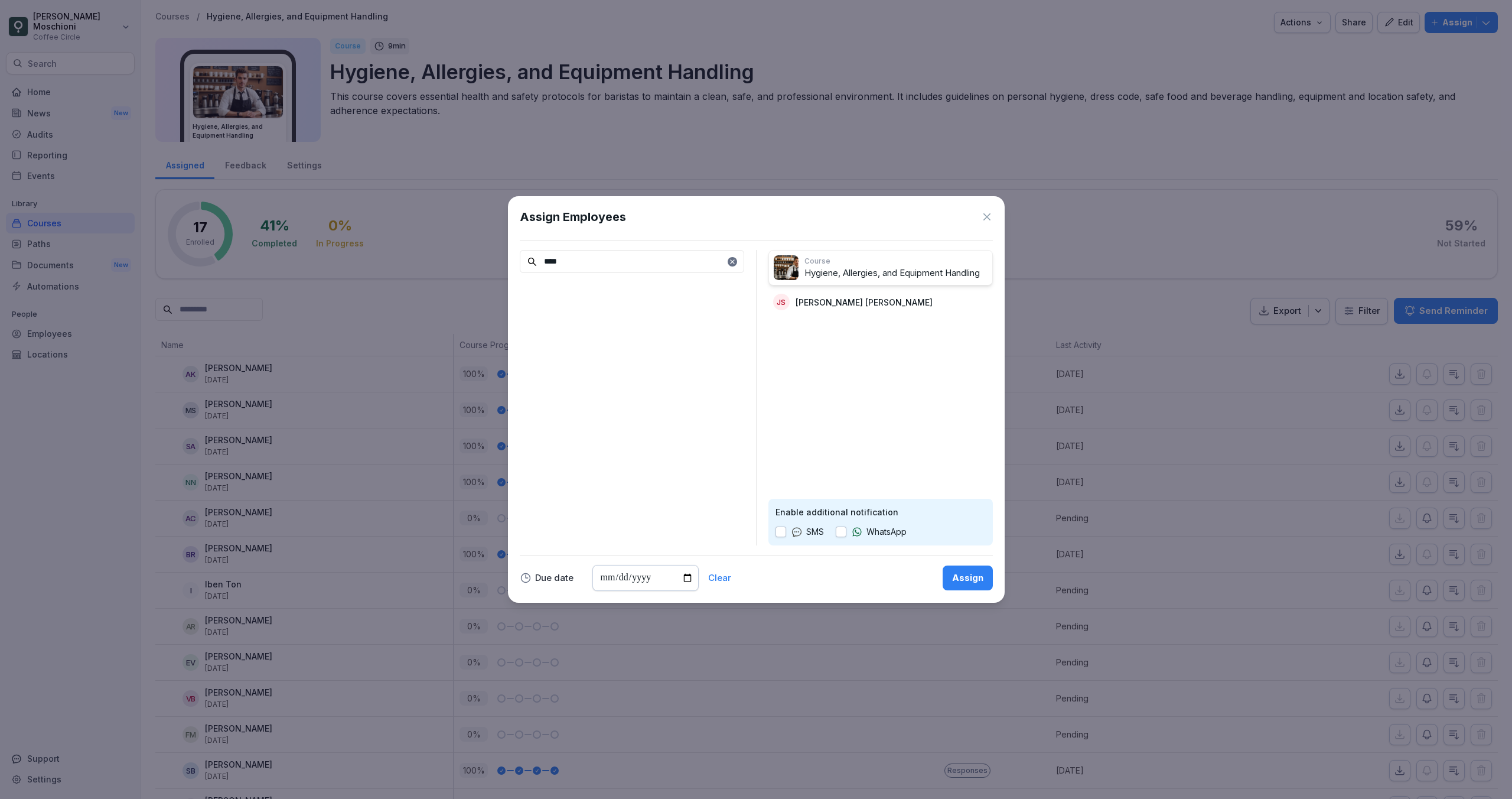 click on "Assign" at bounding box center (967, 578) 